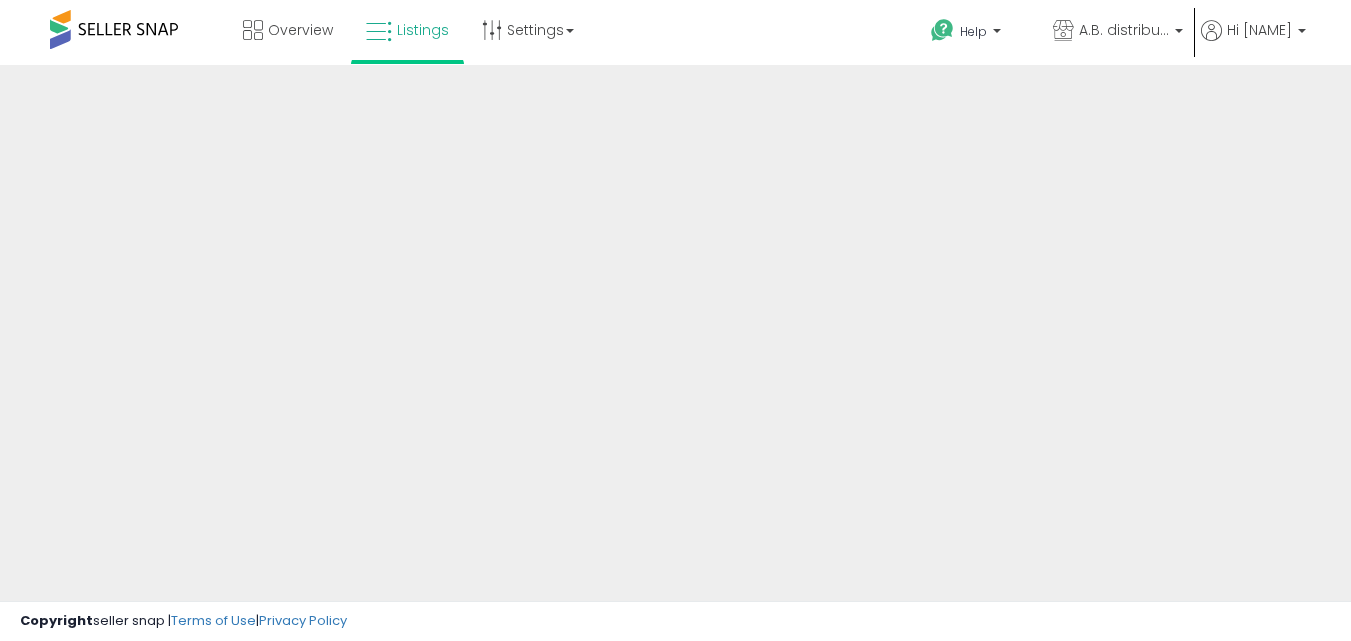 scroll, scrollTop: 0, scrollLeft: 0, axis: both 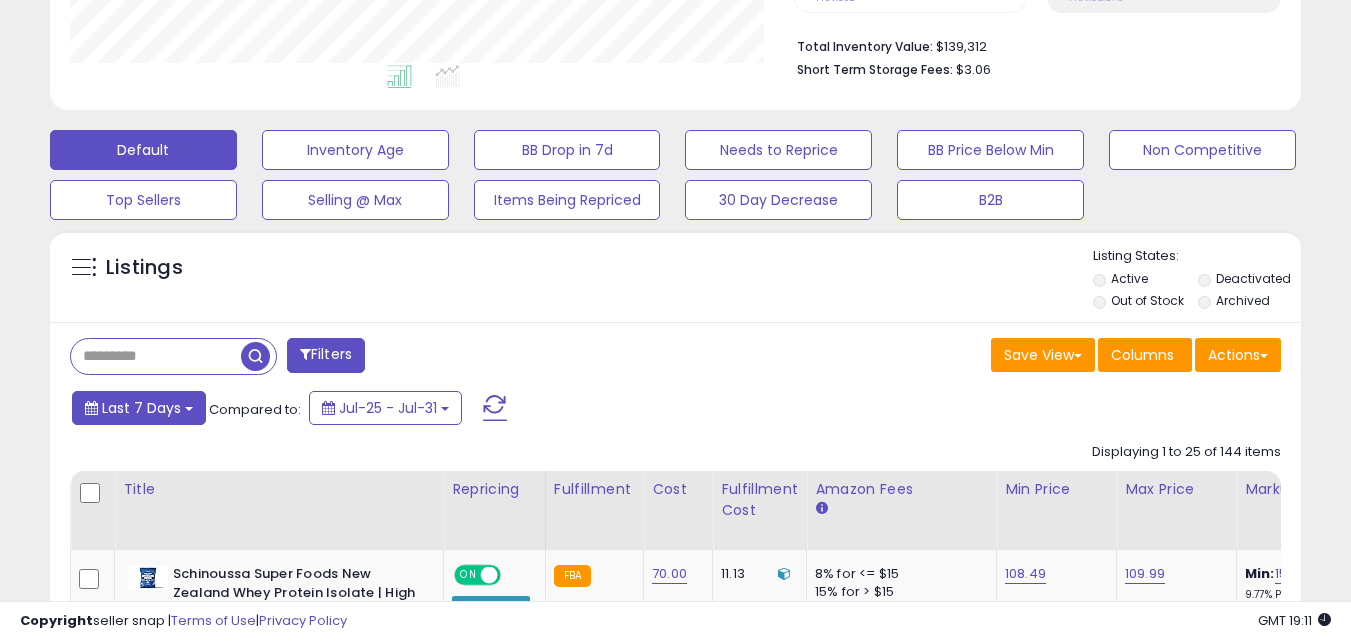 click on "Last 7 Days" at bounding box center [141, 408] 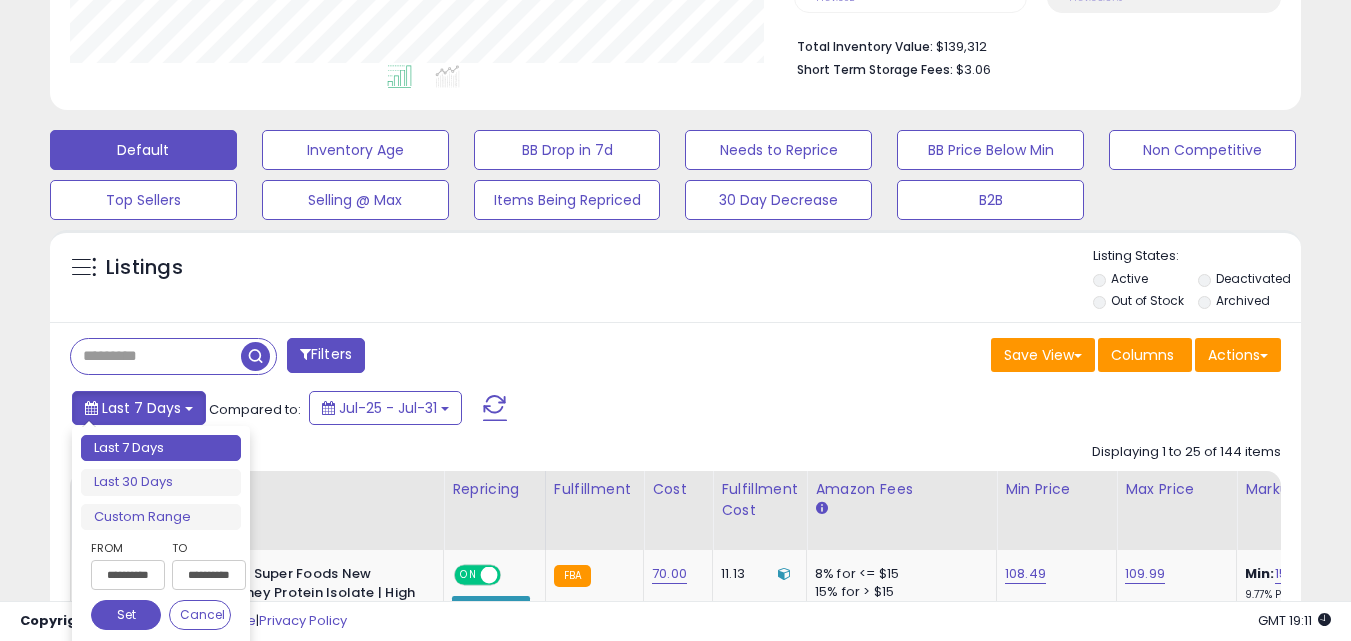 scroll, scrollTop: 600, scrollLeft: 0, axis: vertical 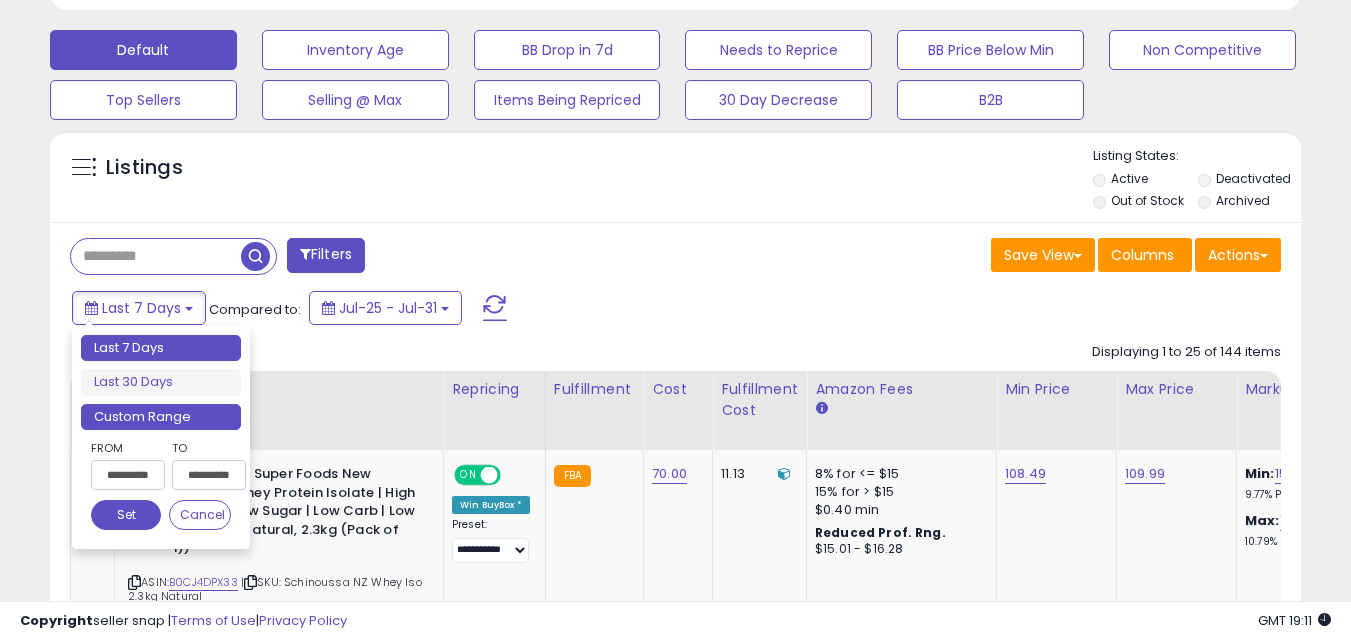 click on "Custom Range" at bounding box center [161, 417] 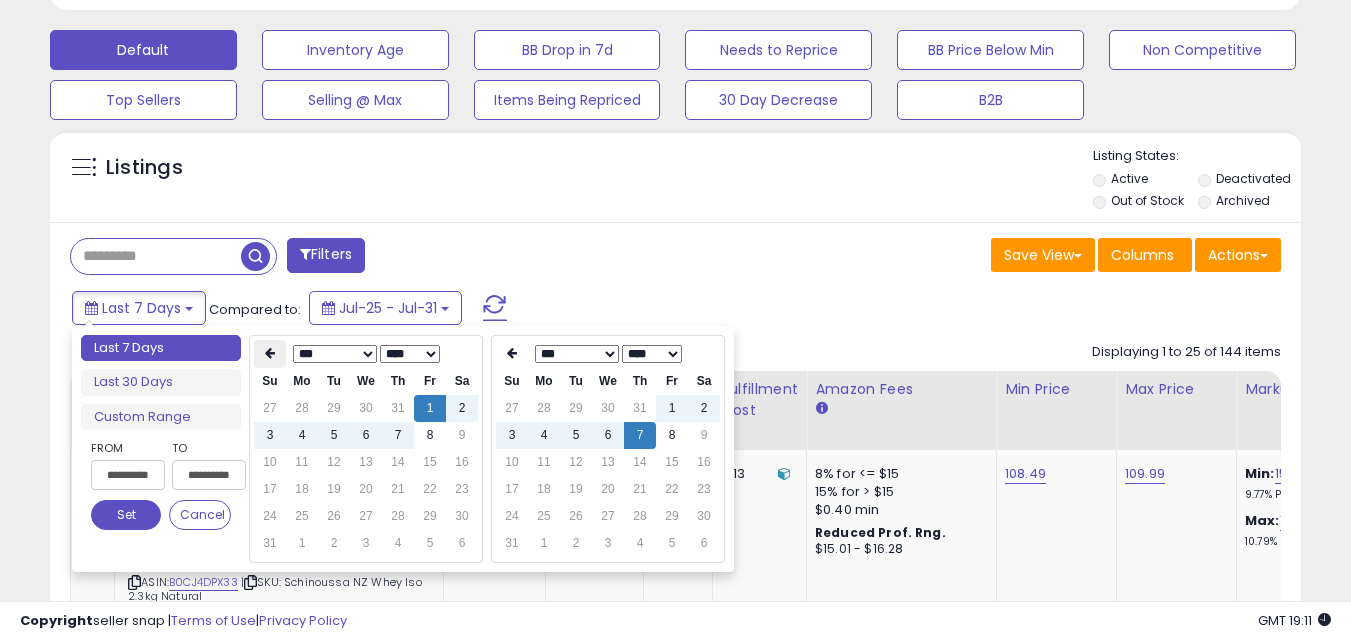 click at bounding box center (270, 354) 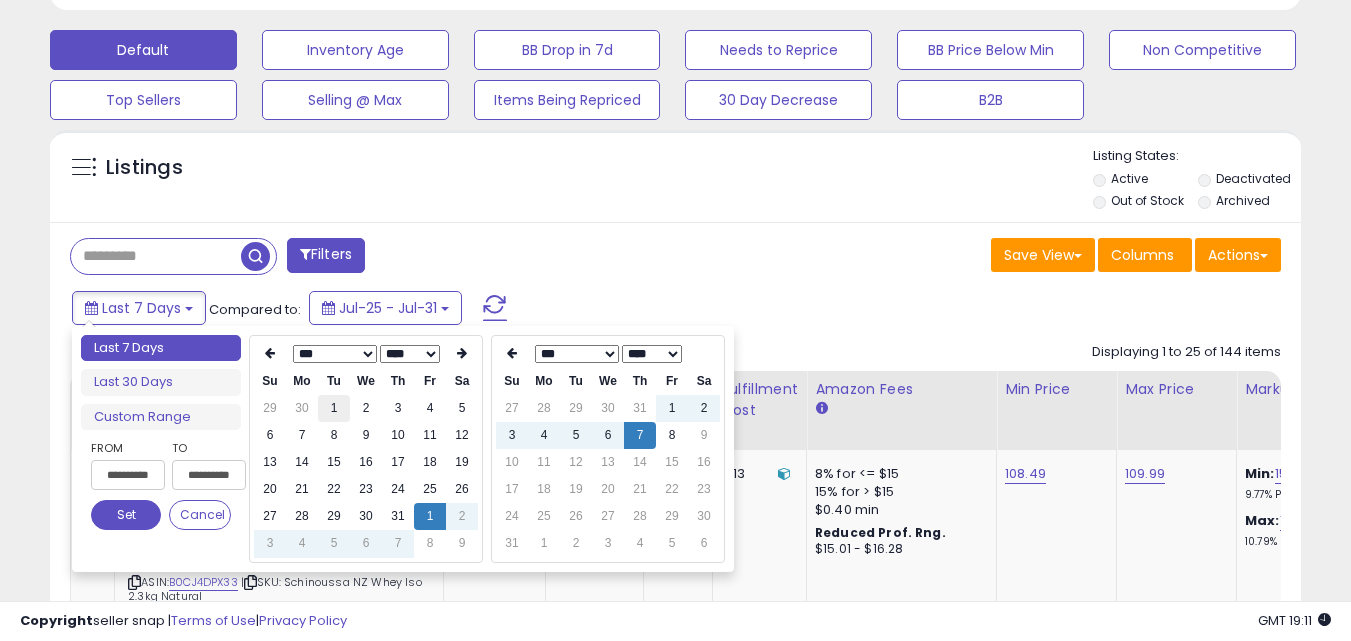 click on "1" at bounding box center (334, 408) 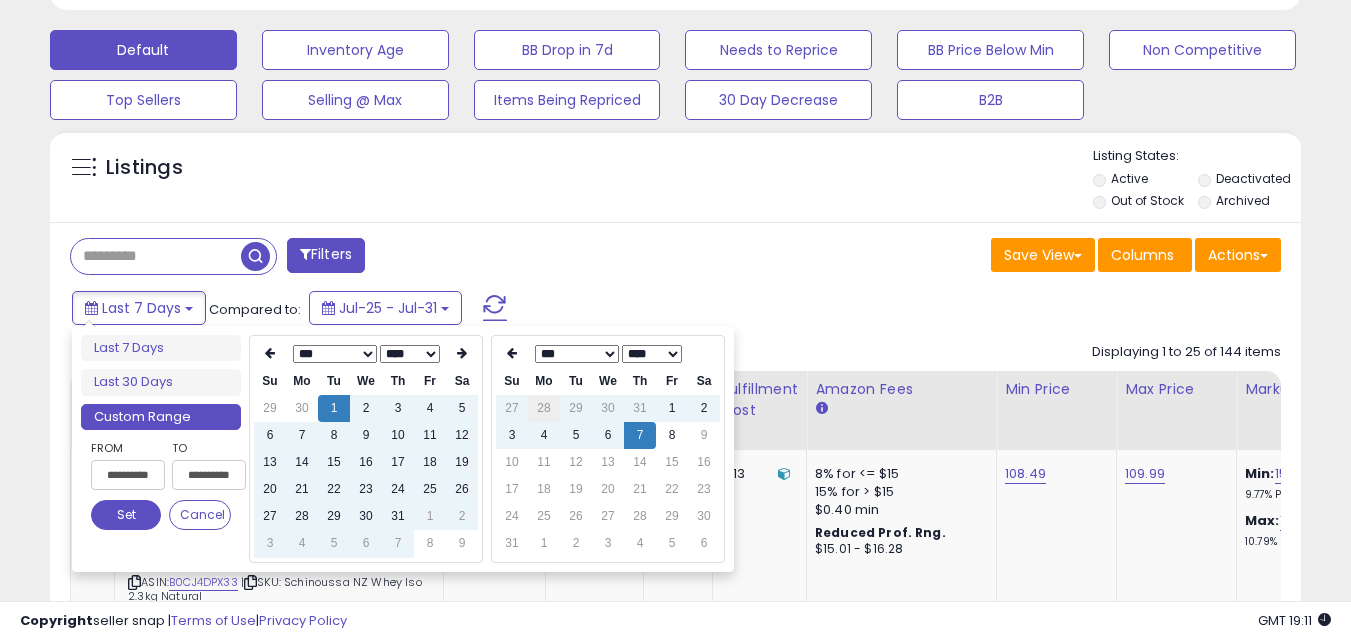 type on "**********" 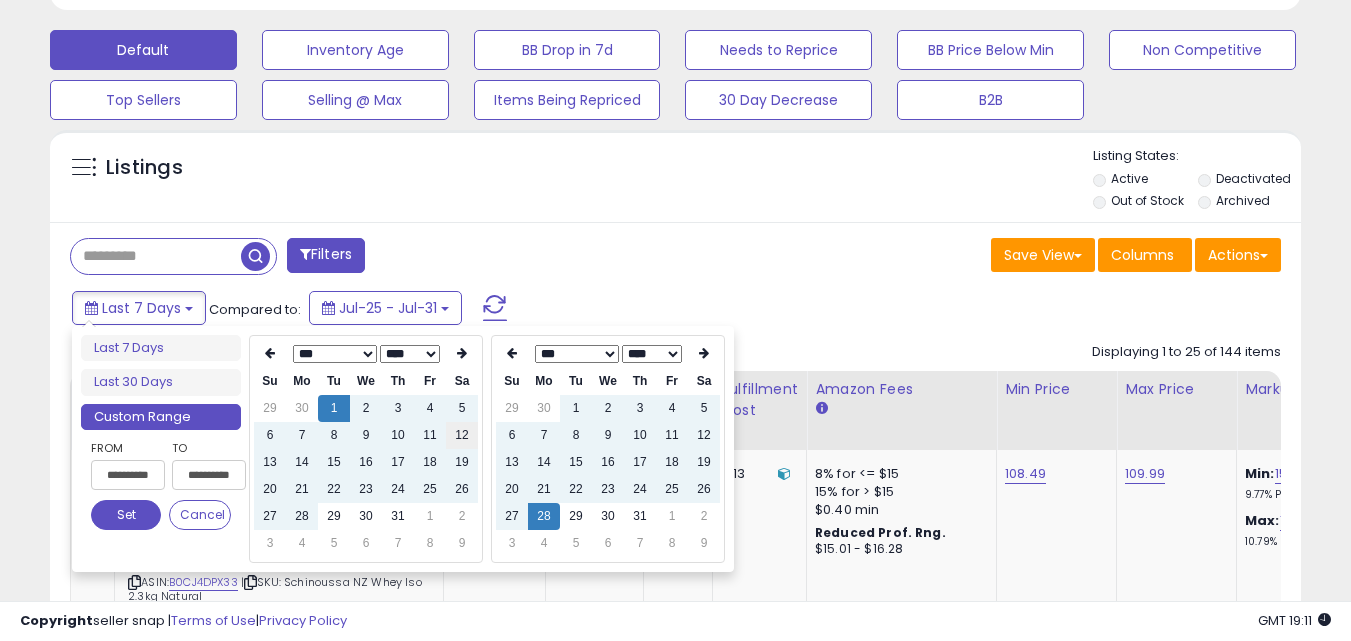 type on "**********" 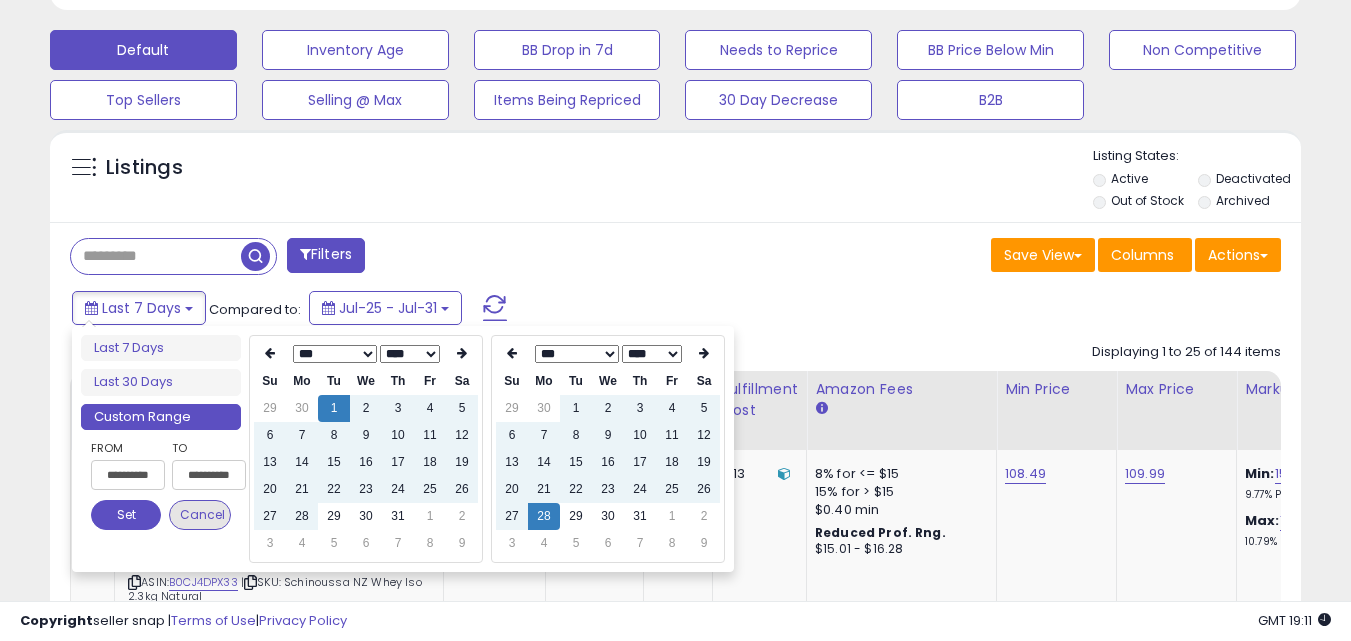 type on "**********" 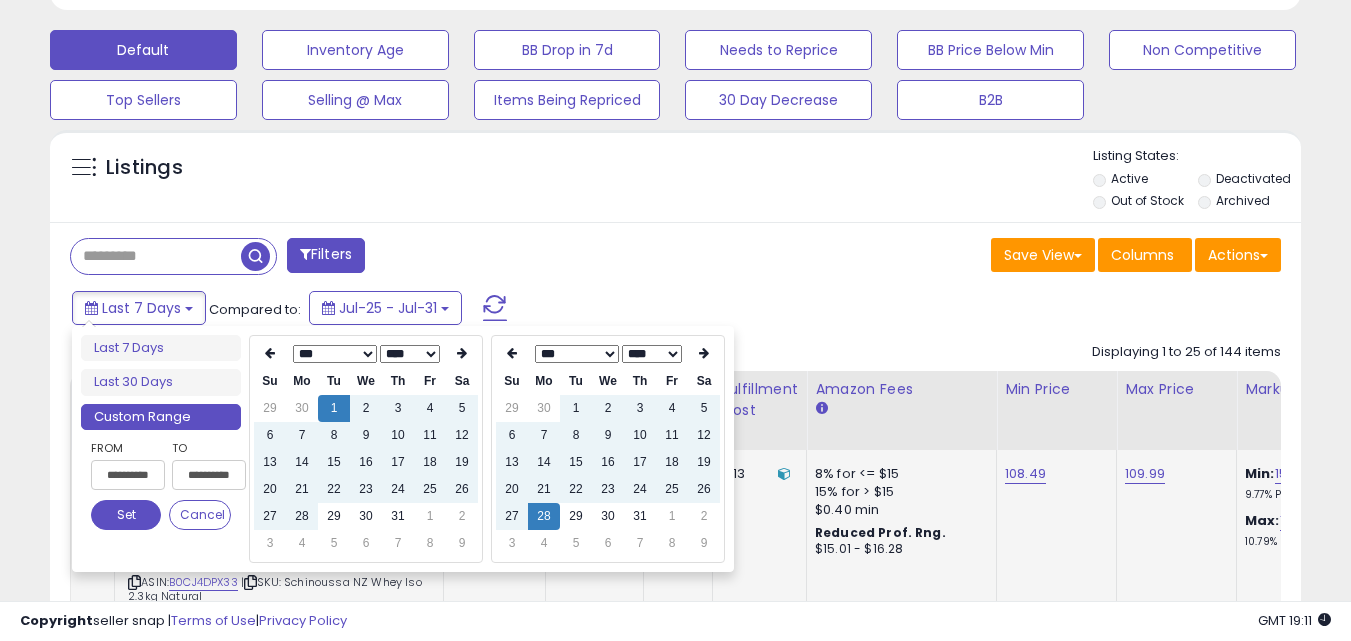 click on "Set" at bounding box center [126, 515] 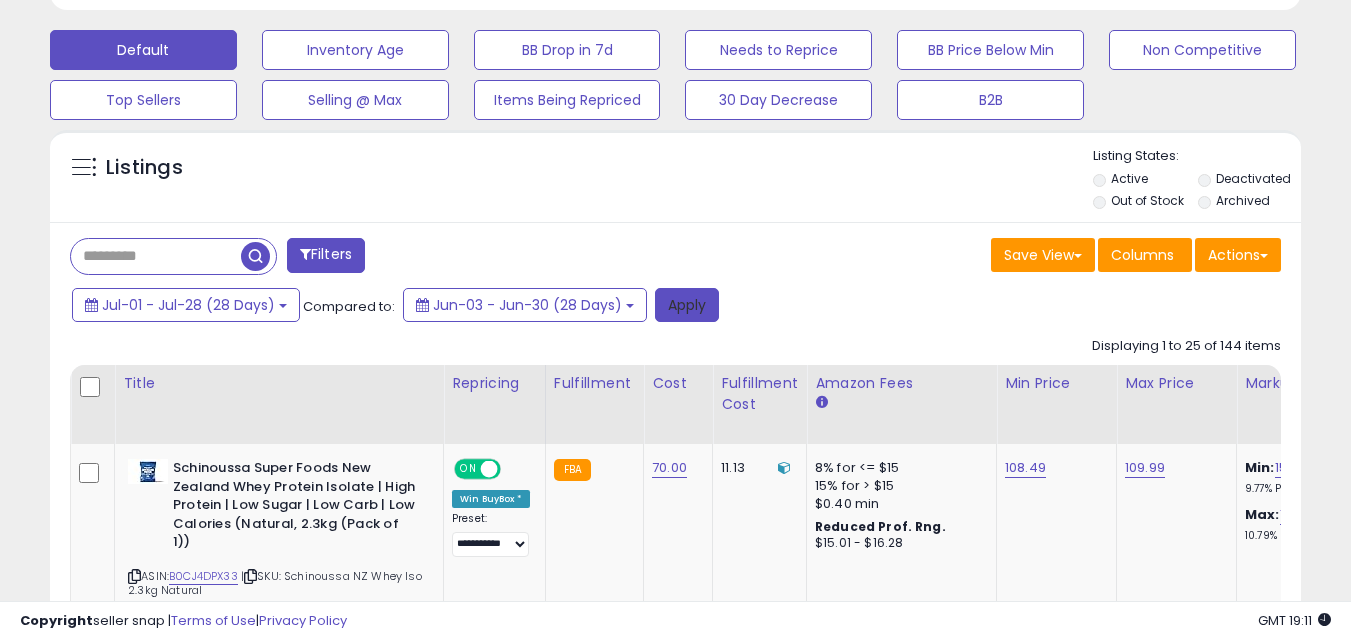 click on "Apply" at bounding box center [687, 305] 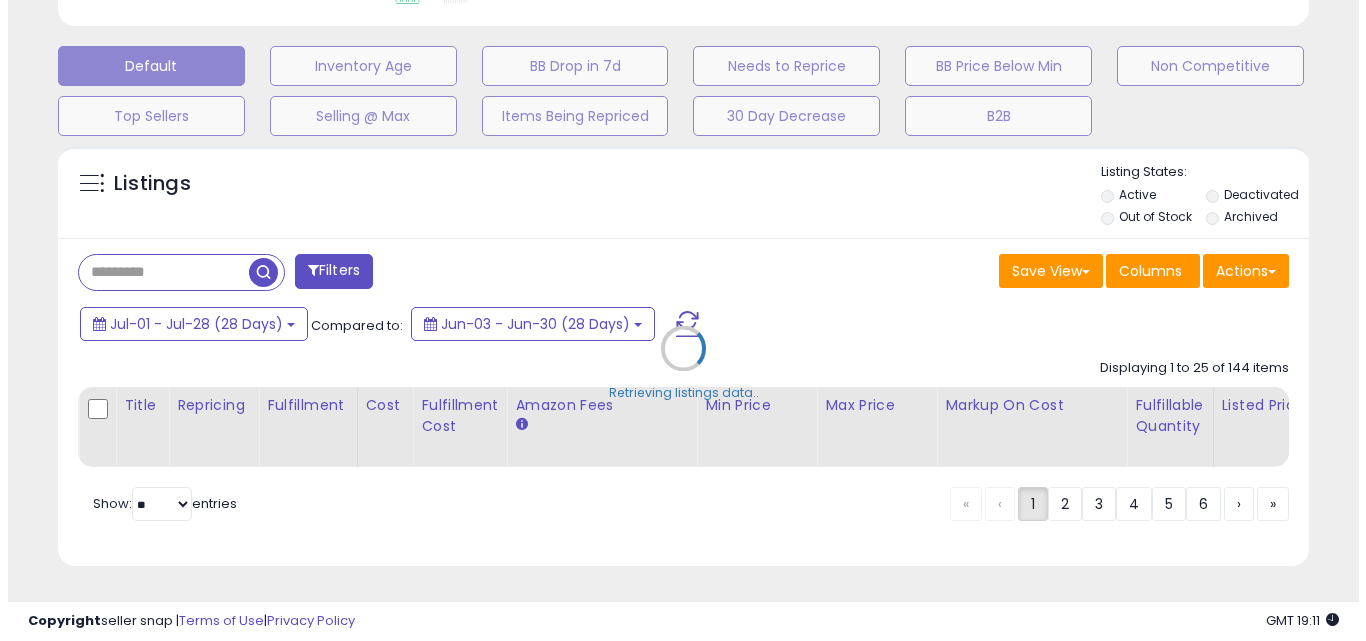 scroll, scrollTop: 599, scrollLeft: 0, axis: vertical 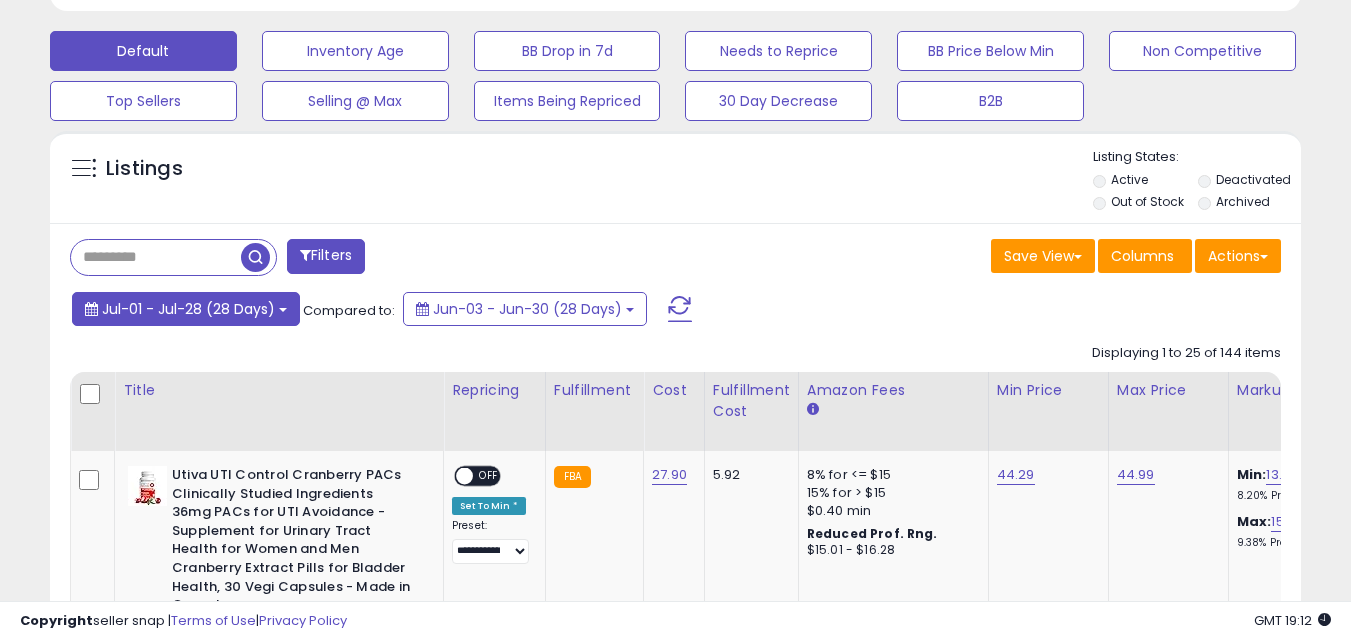 click on "Jul-01 - Jul-28 (28 Days)" at bounding box center [188, 309] 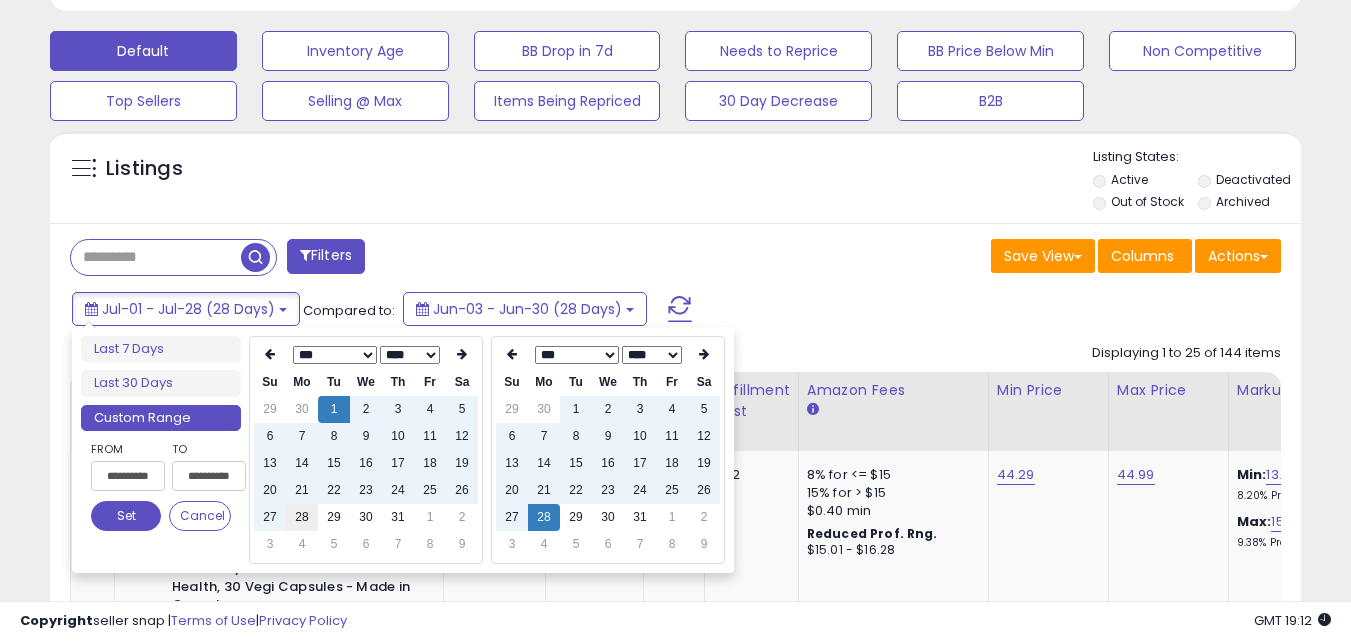click on "28" at bounding box center [302, 517] 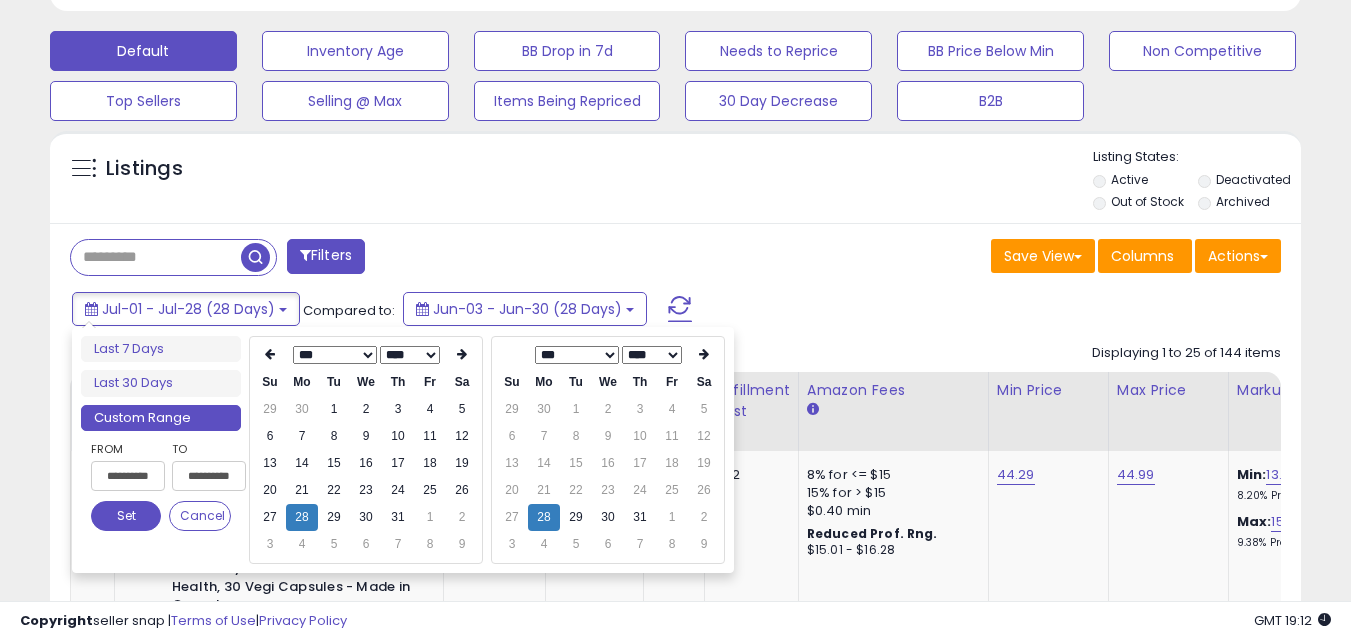 type on "**********" 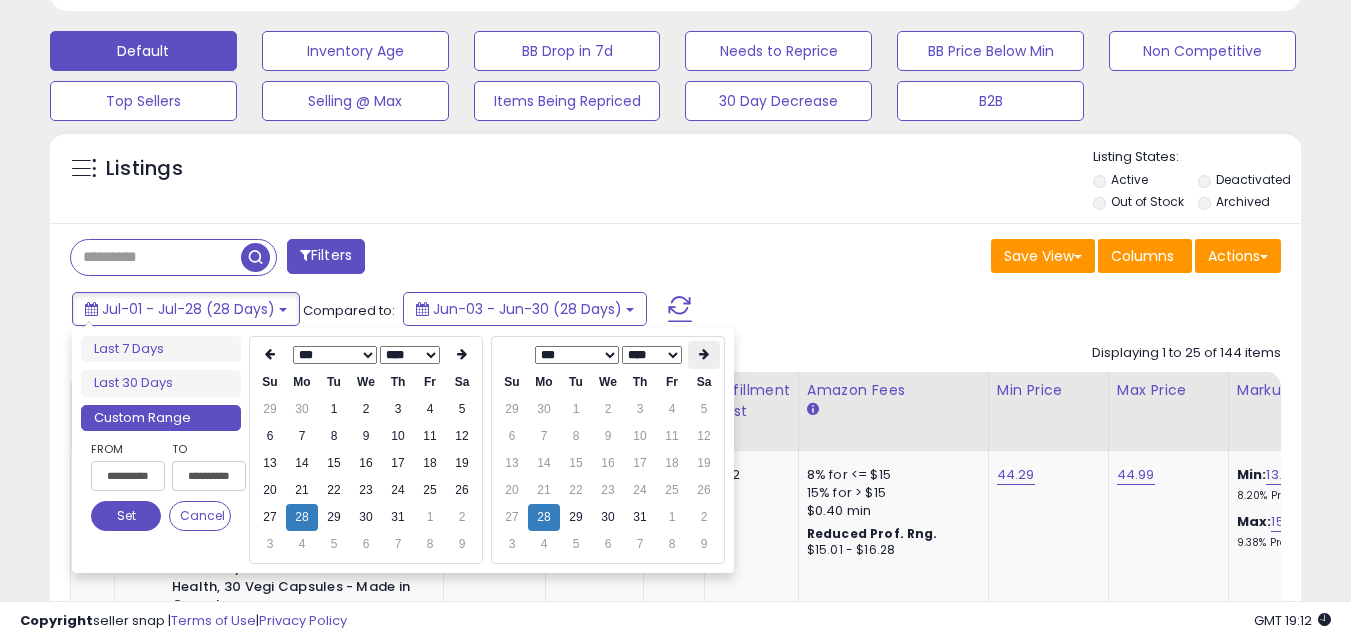 click at bounding box center (704, 355) 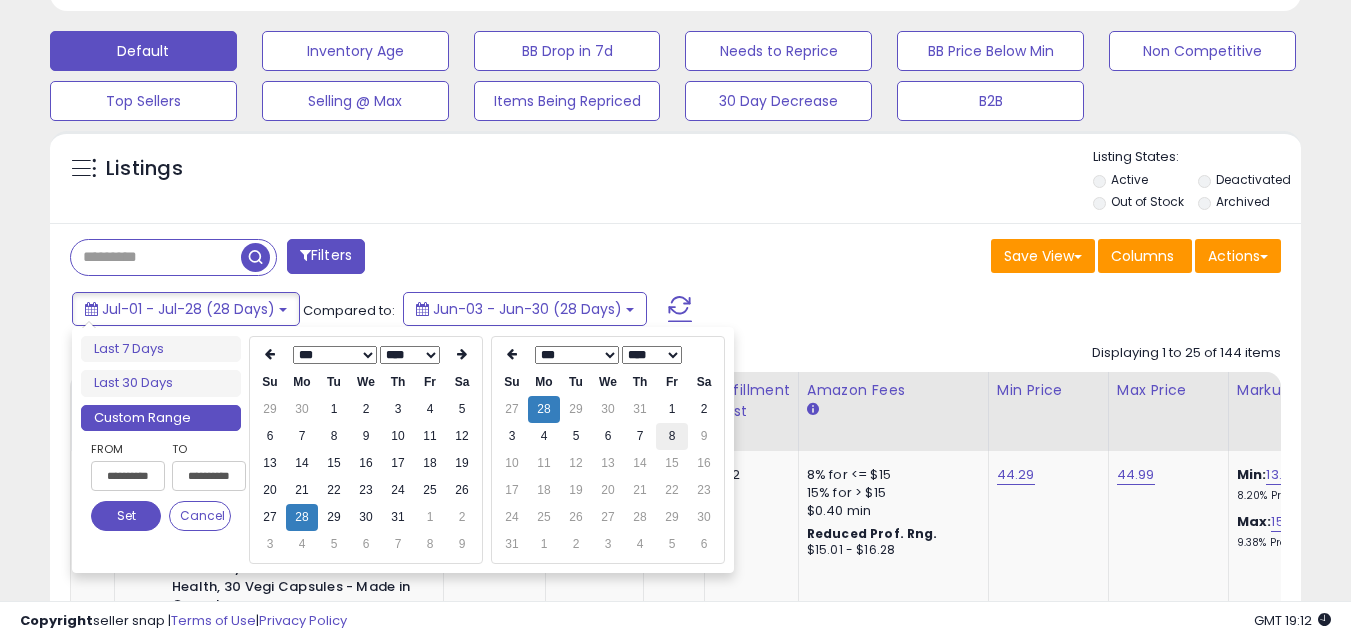 click on "8" at bounding box center [672, 436] 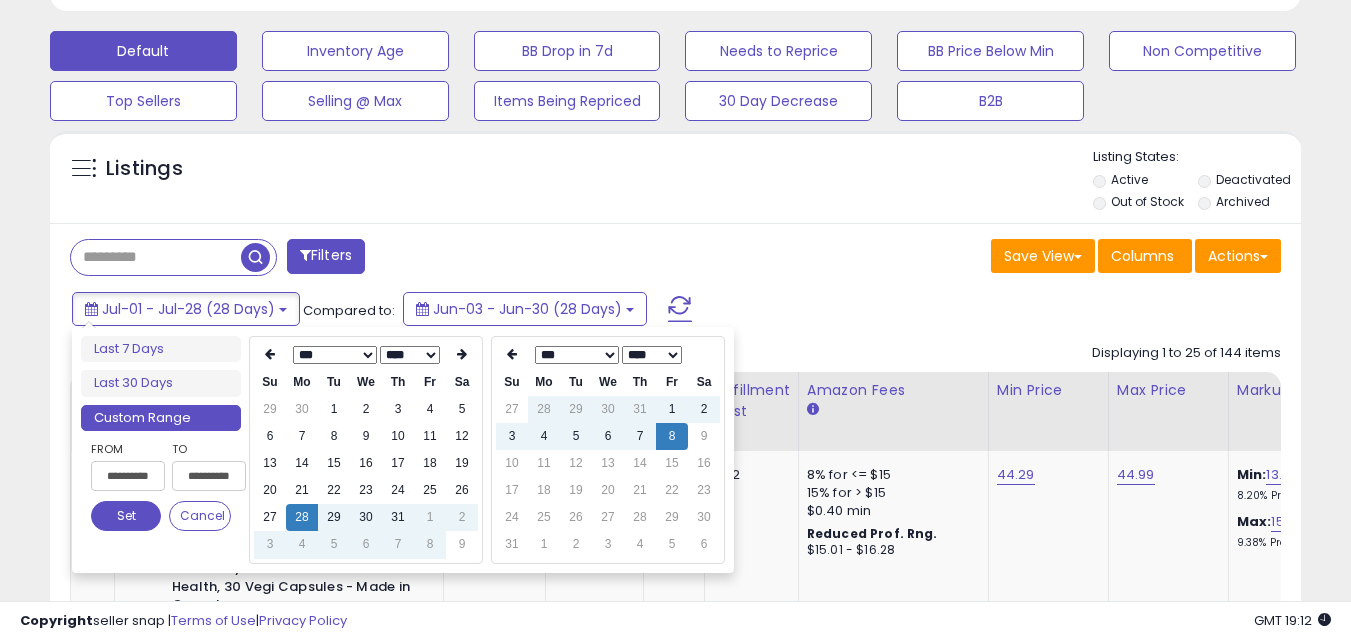 type on "**********" 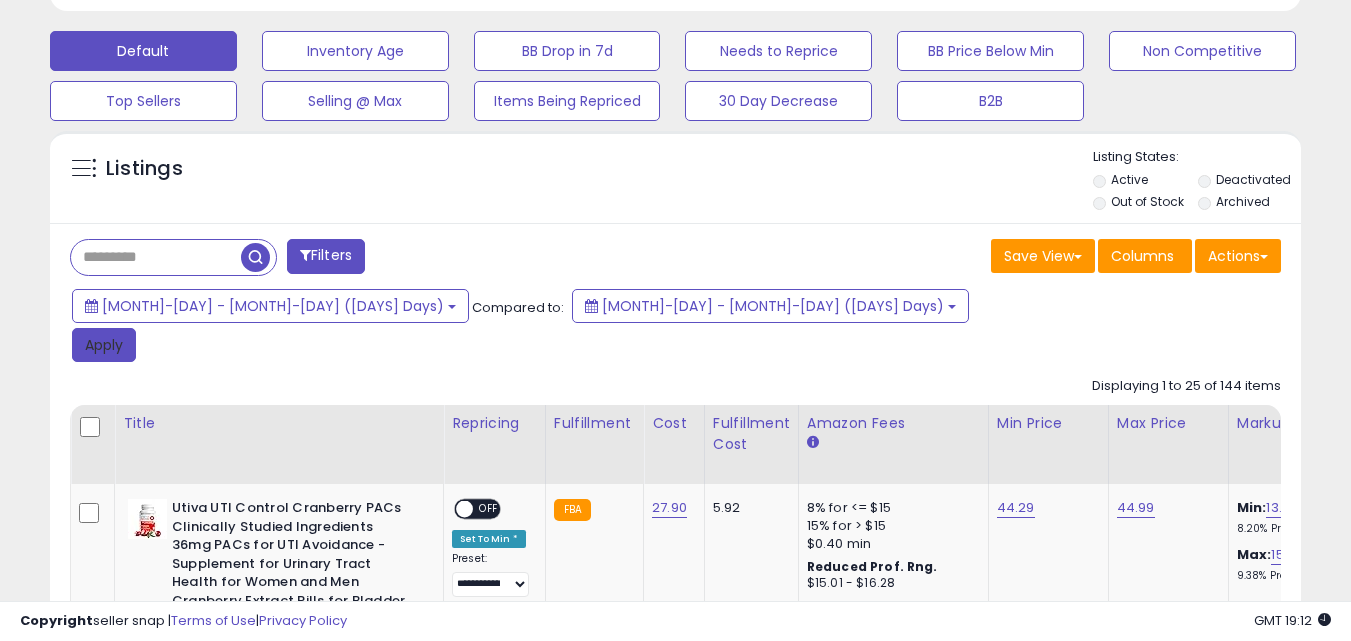 click on "Apply" at bounding box center [104, 345] 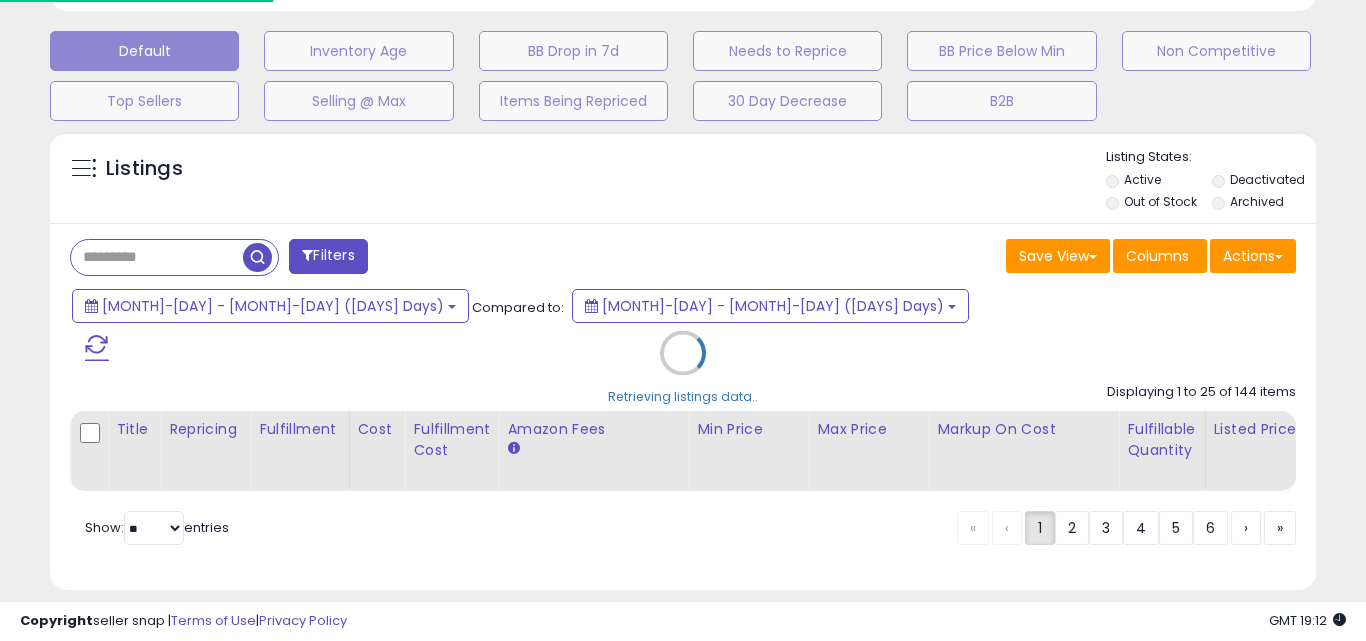 scroll, scrollTop: 999590, scrollLeft: 999267, axis: both 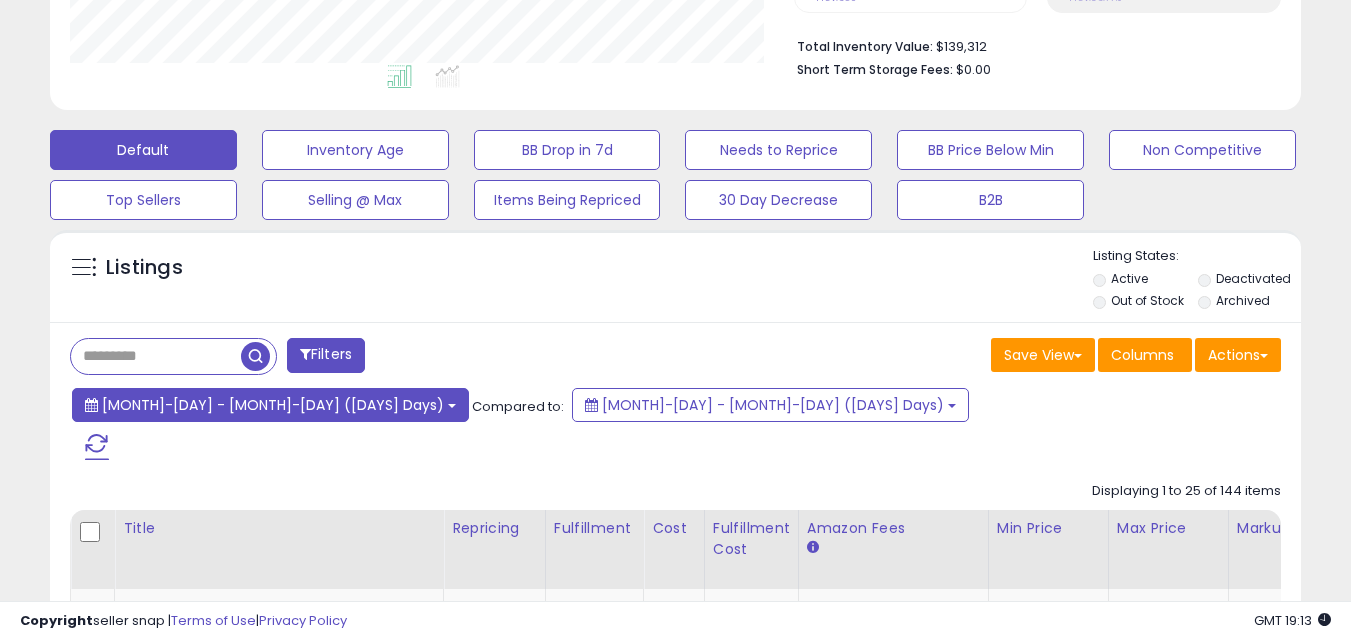click on "[MONTH]-[DAY] - [MONTH]-[DAY] ([DAYS] Days)" at bounding box center (273, 405) 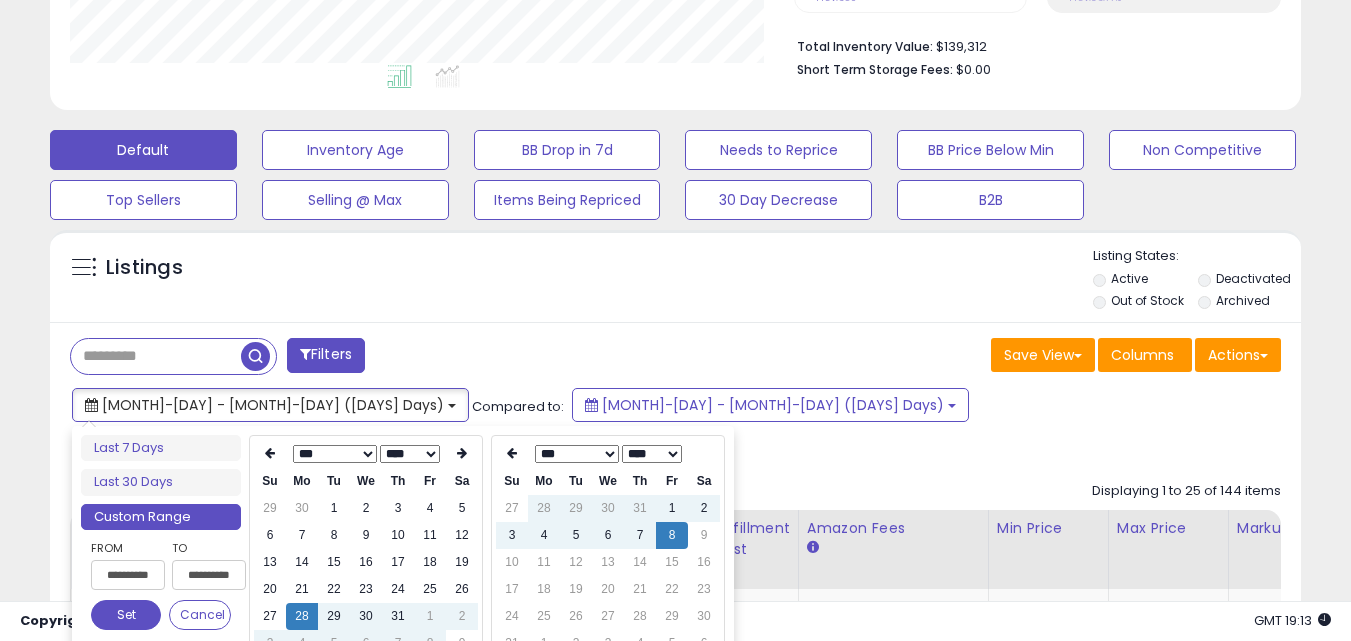 type on "**********" 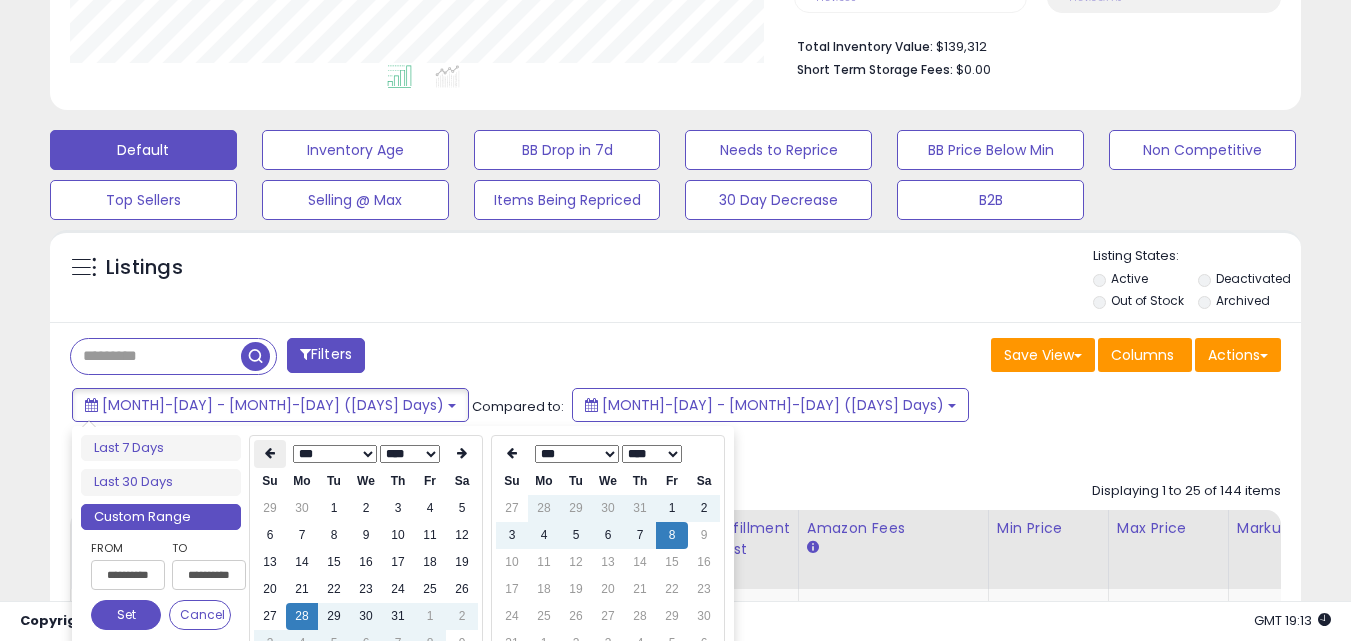 click at bounding box center [270, 453] 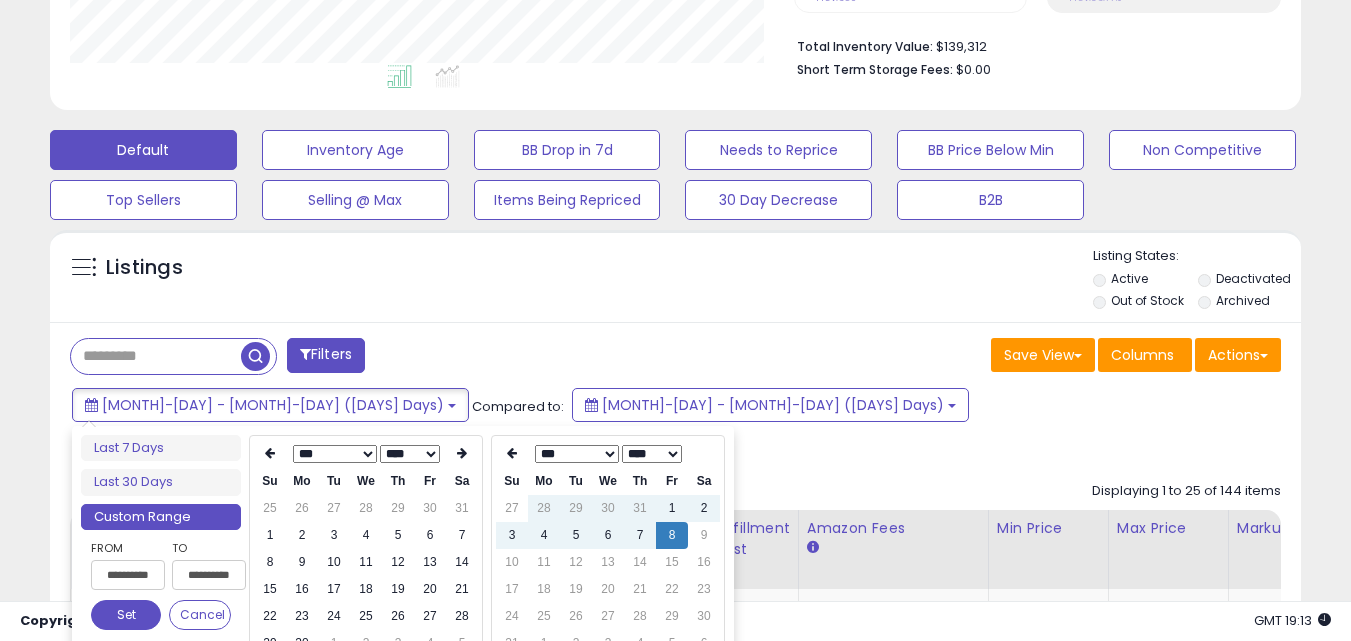 click at bounding box center (270, 453) 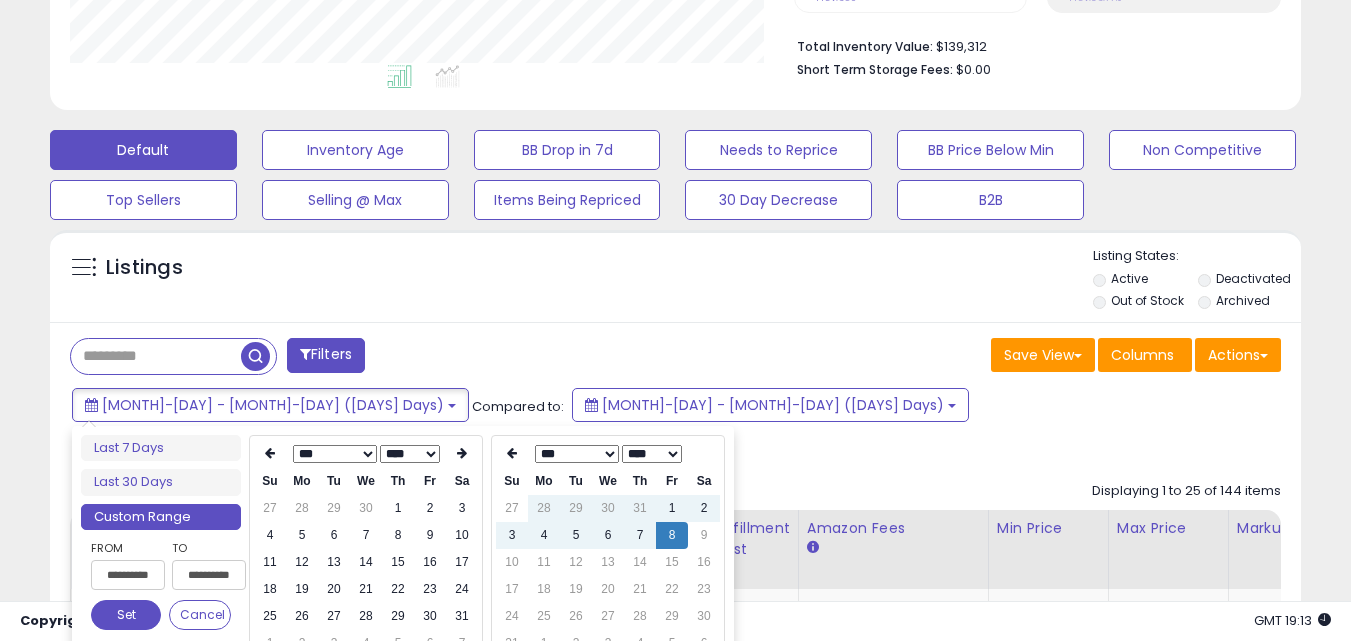 click at bounding box center [270, 453] 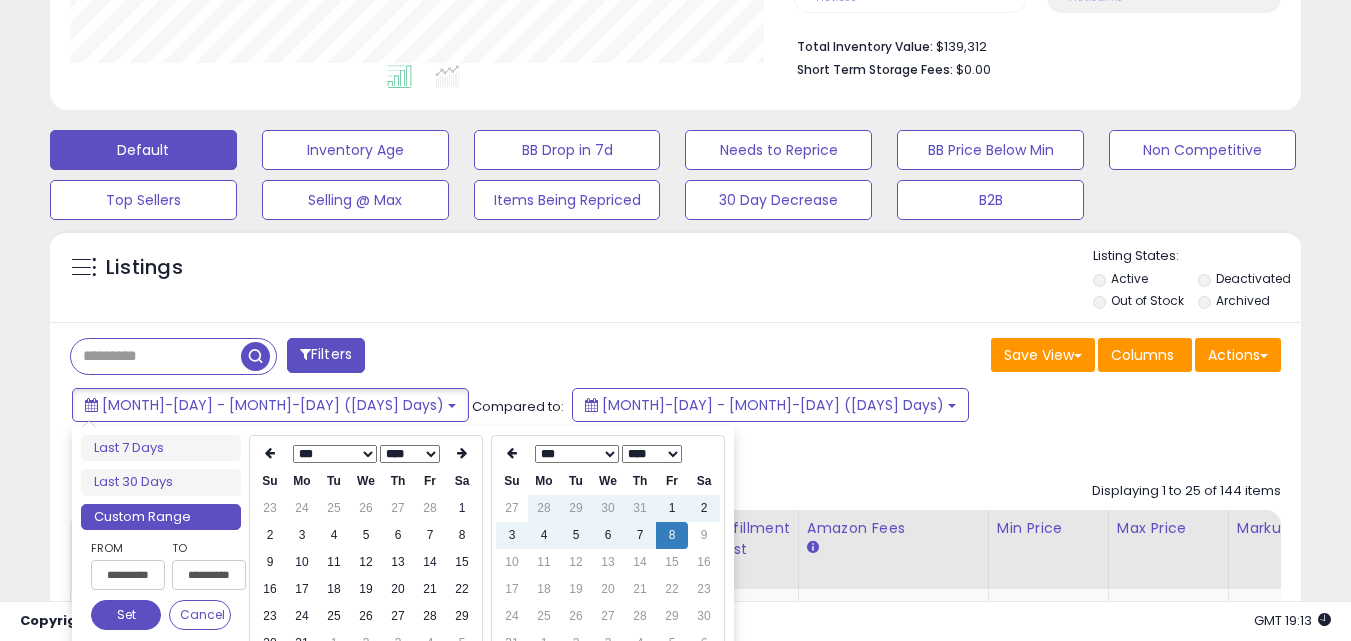 click at bounding box center (270, 453) 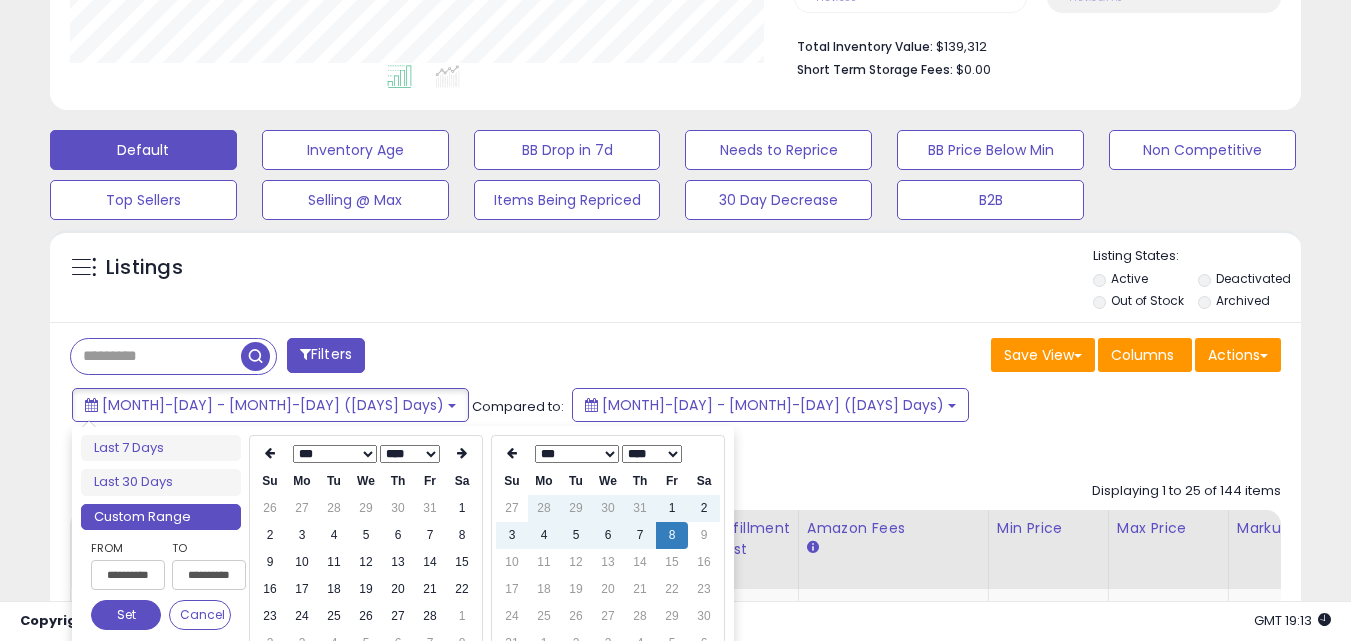 click at bounding box center (270, 453) 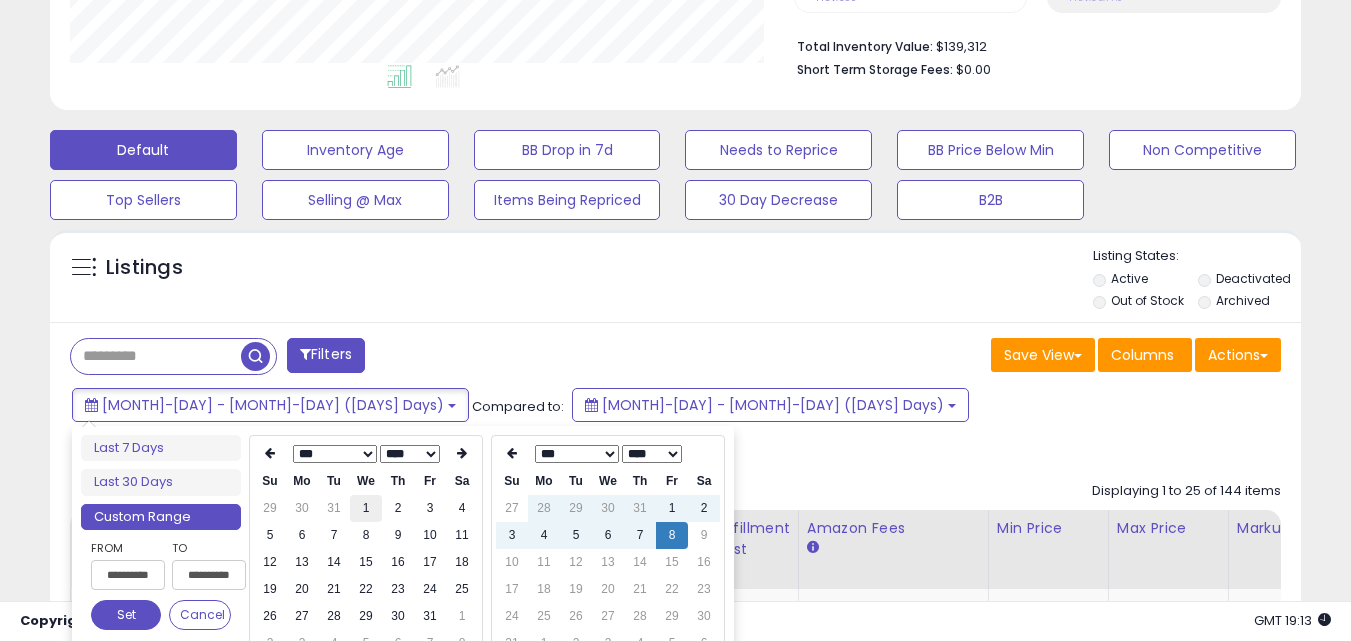 click on "1" at bounding box center (366, 508) 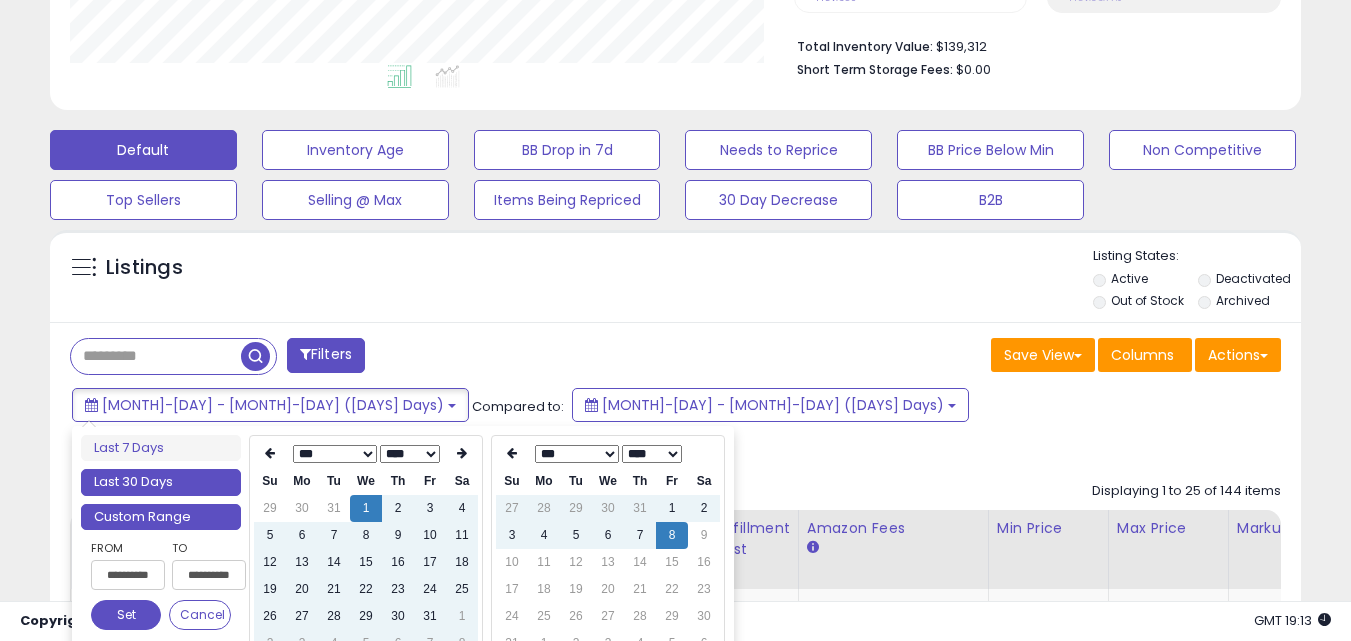 type on "**********" 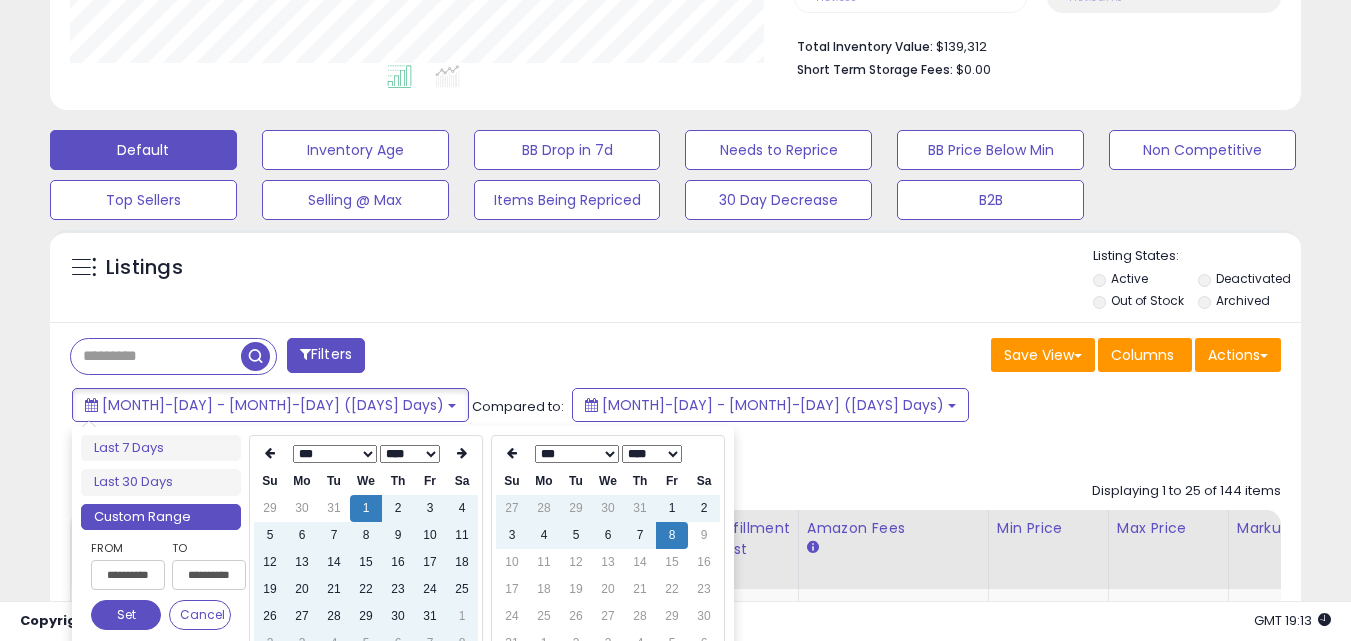 type on "**********" 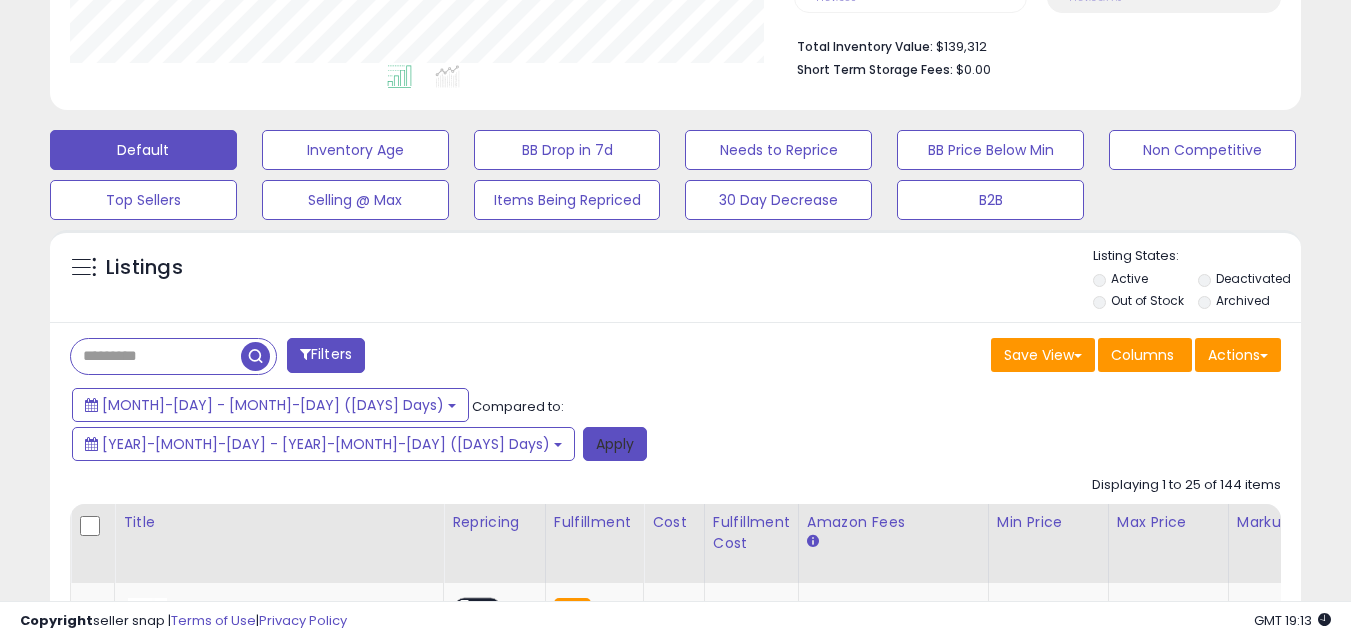 click on "Apply" at bounding box center (615, 444) 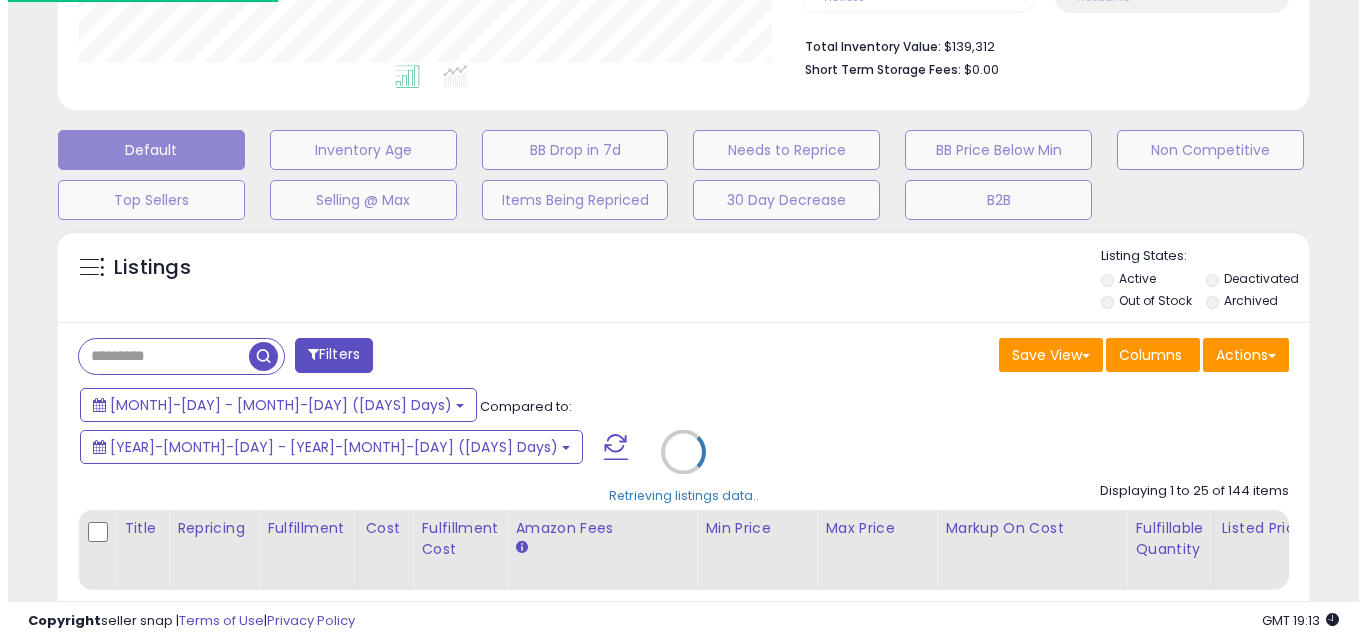 scroll, scrollTop: 999590, scrollLeft: 999267, axis: both 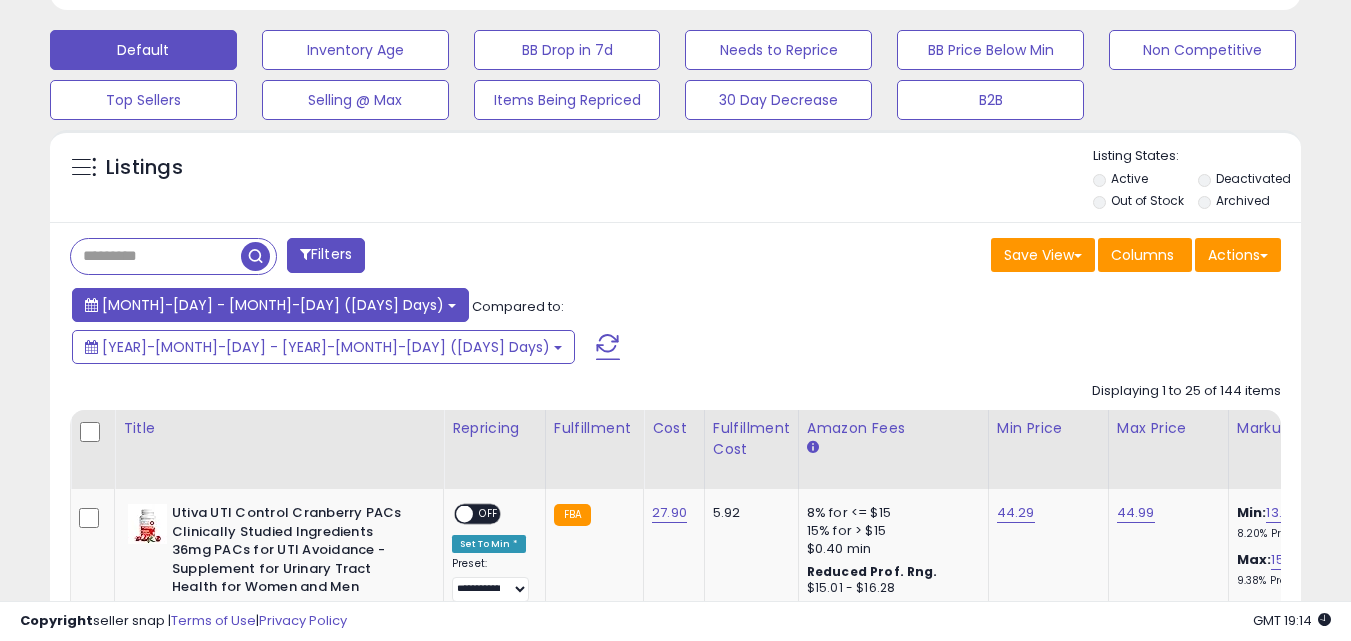 click on "[MONTH]-[DAY] - [MONTH]-[DAY] ([DAYS] Days)" at bounding box center [273, 305] 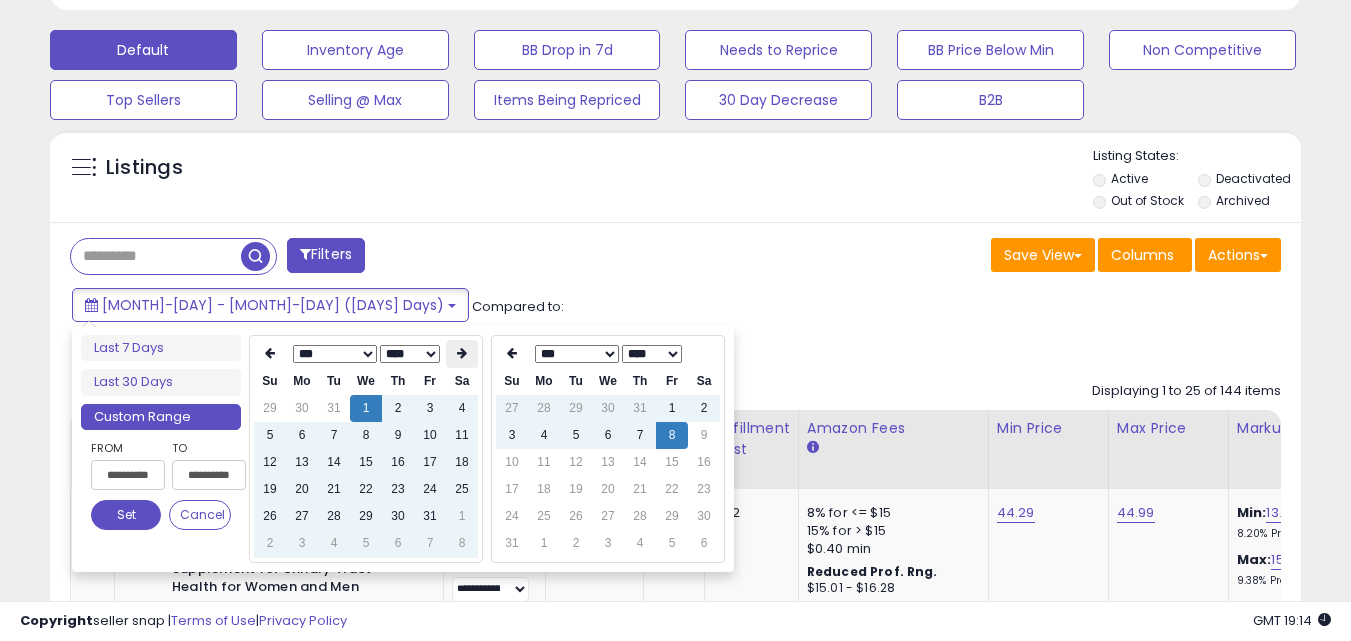 click at bounding box center (462, 353) 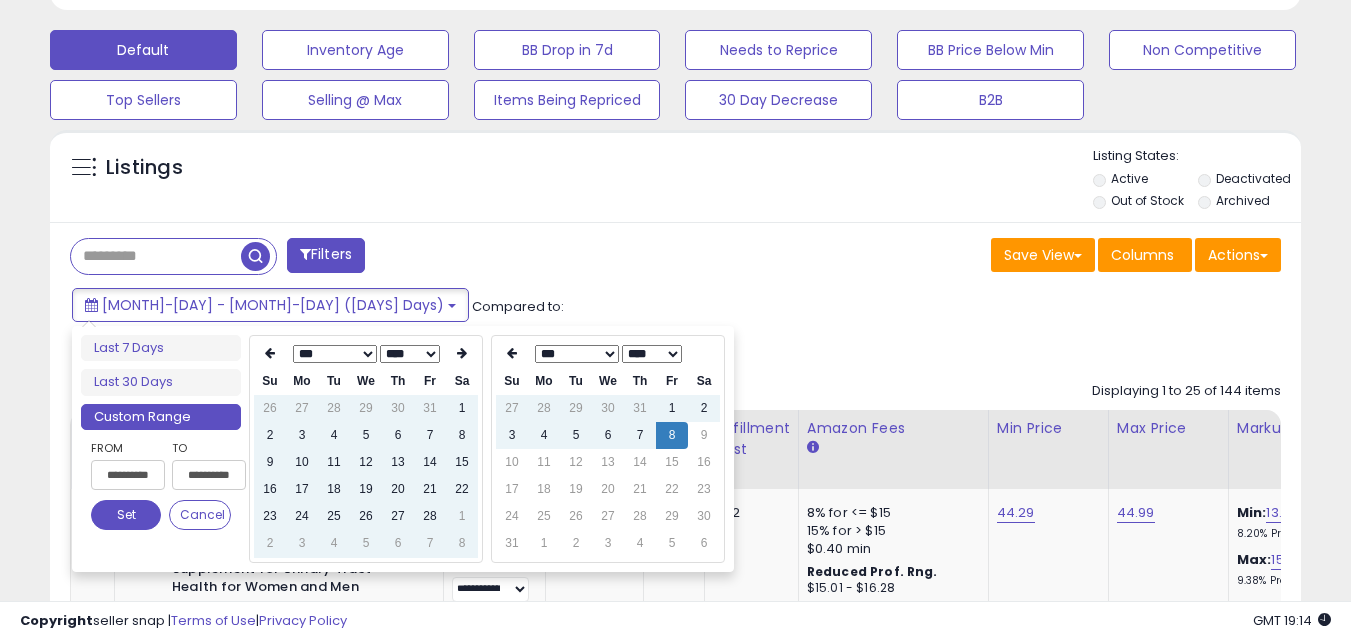 click at bounding box center [462, 353] 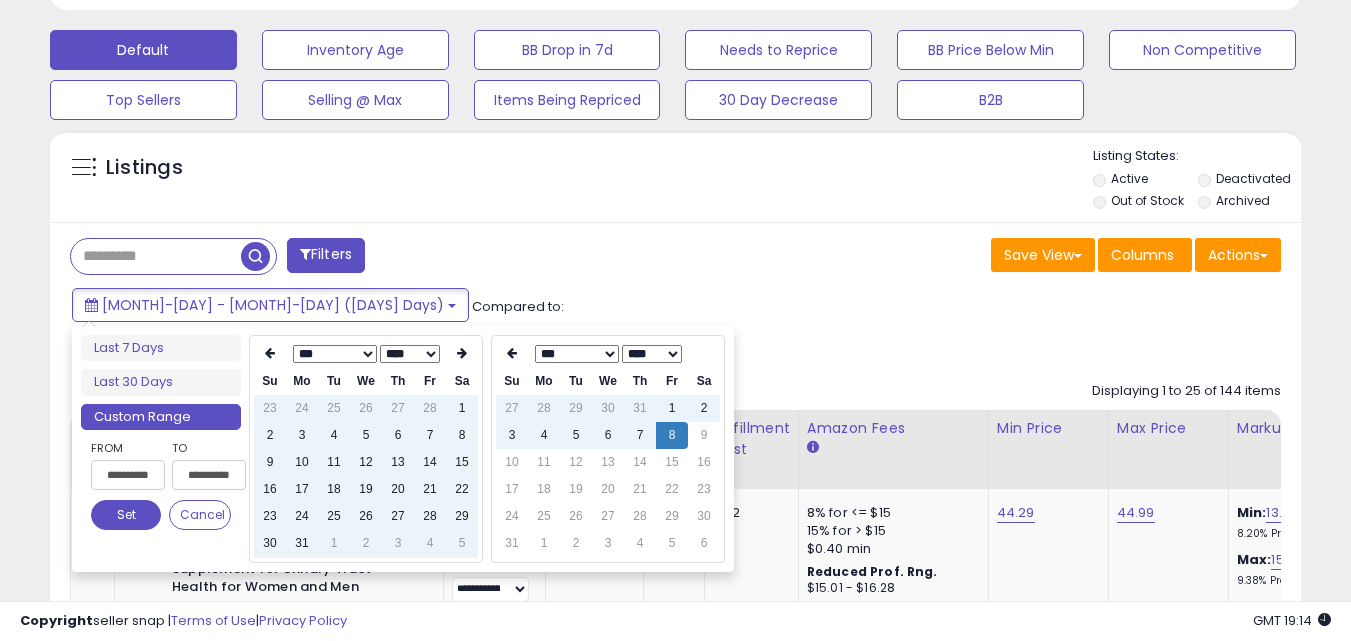 click at bounding box center (462, 353) 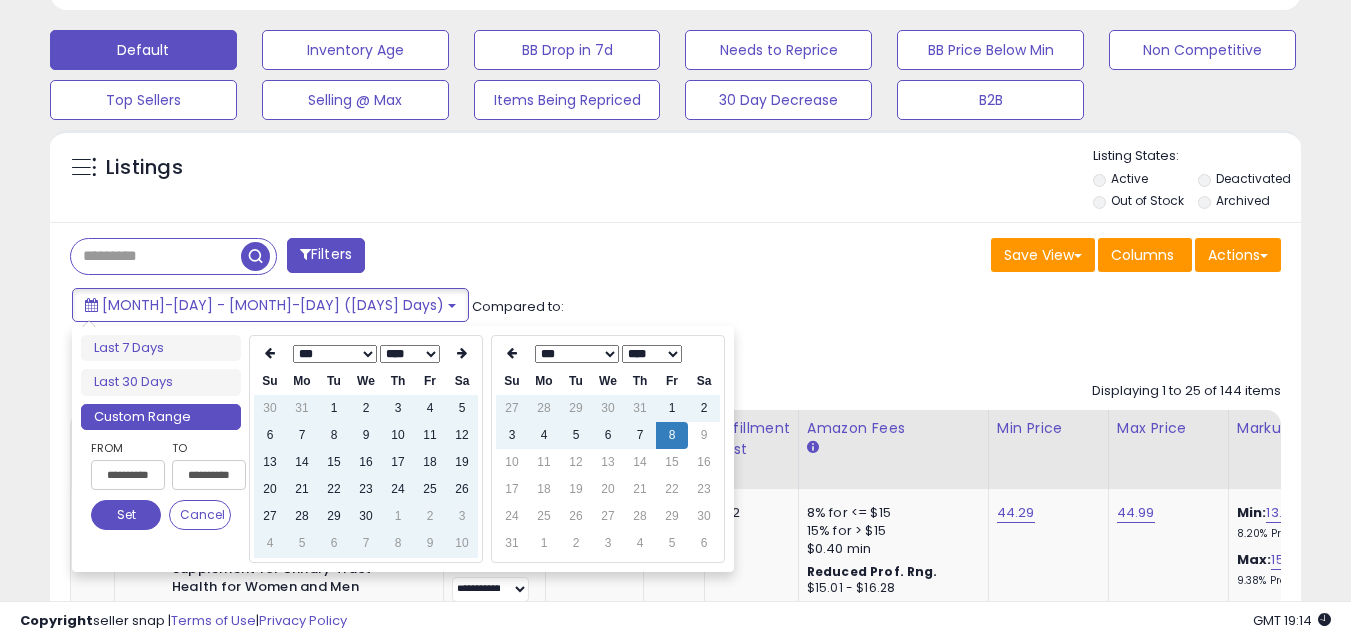 click at bounding box center [462, 353] 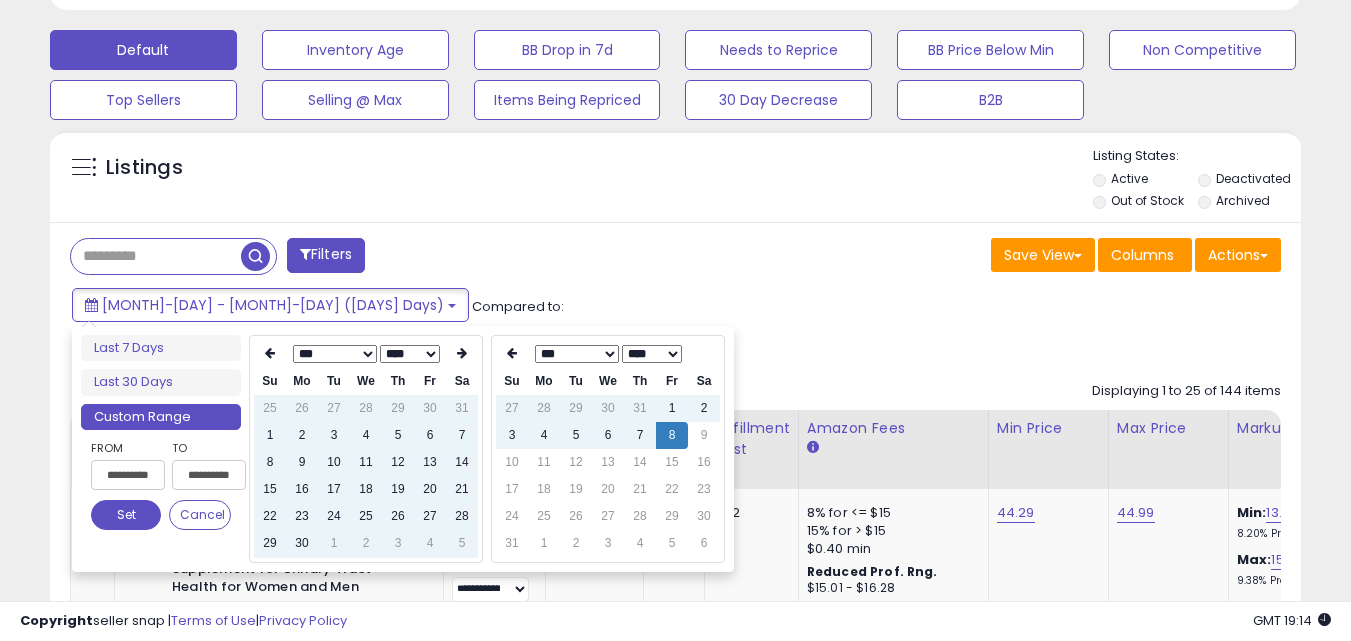 click at bounding box center (462, 353) 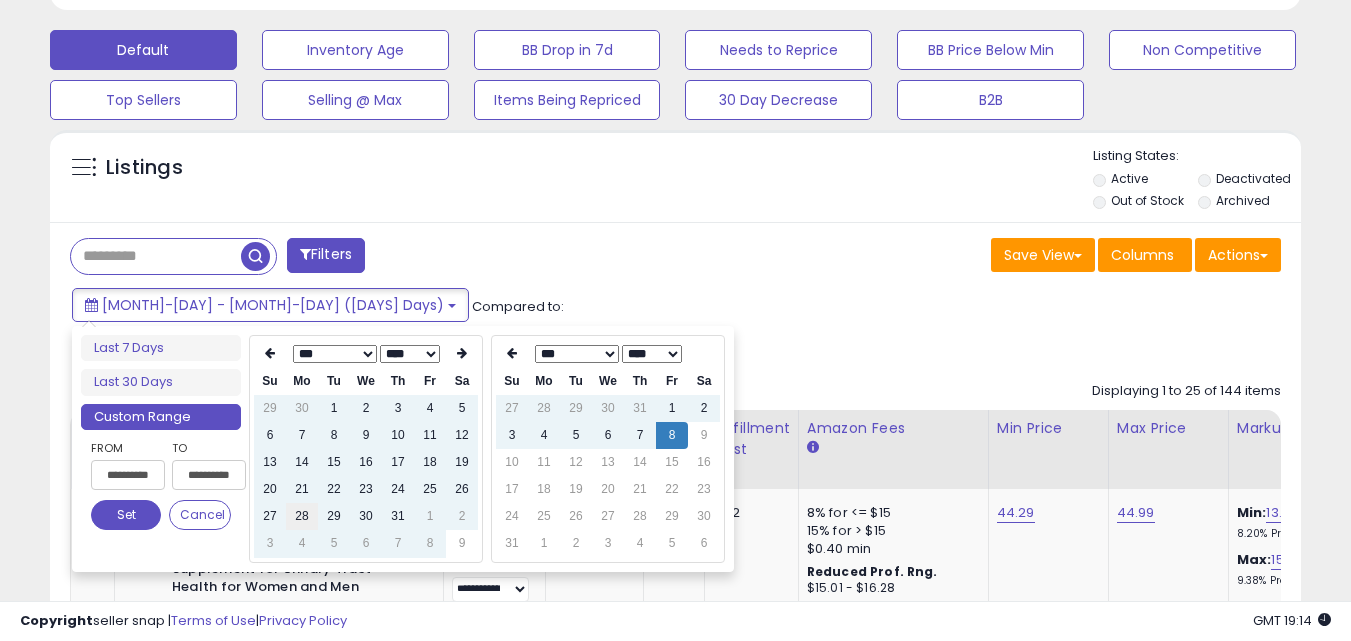 click on "28" at bounding box center (302, 516) 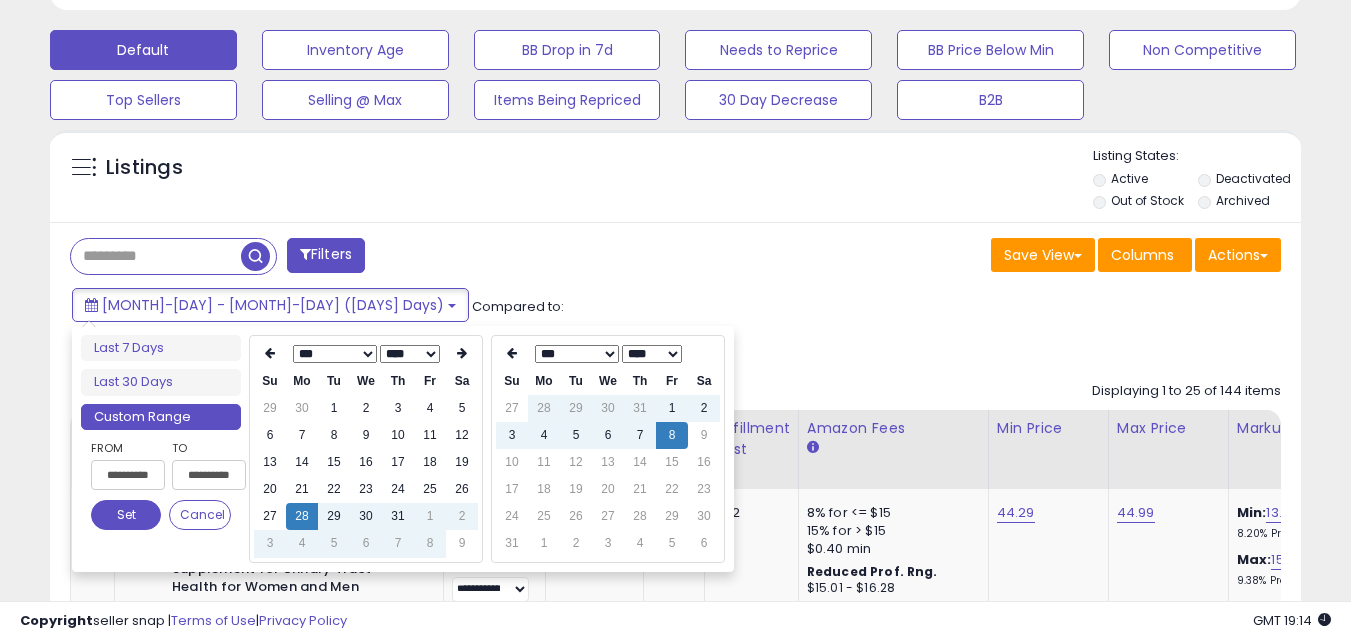 type on "**********" 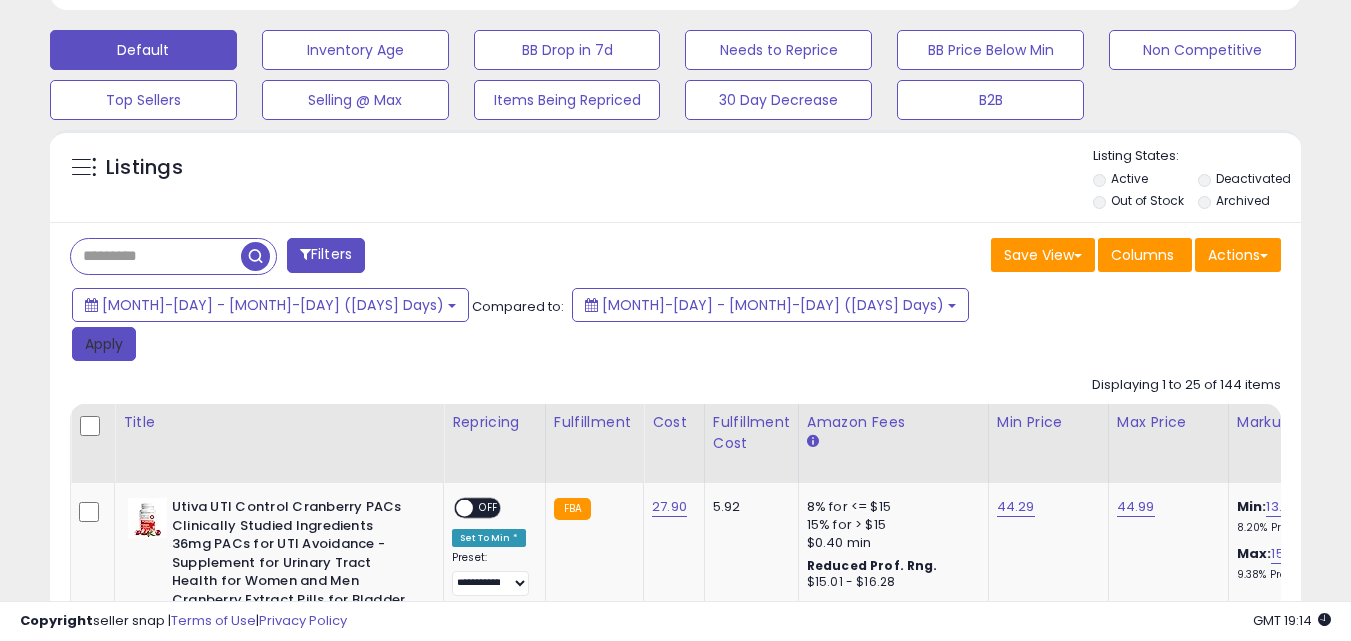 click on "Apply" at bounding box center (104, 344) 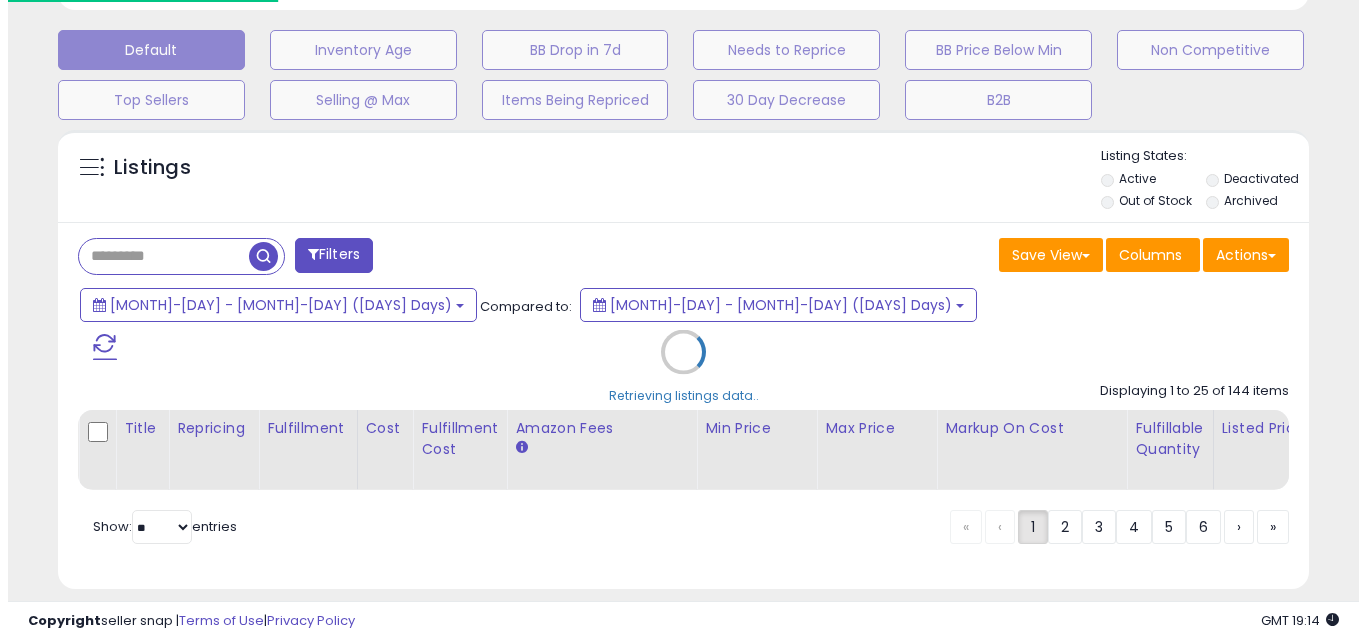 scroll, scrollTop: 599, scrollLeft: 0, axis: vertical 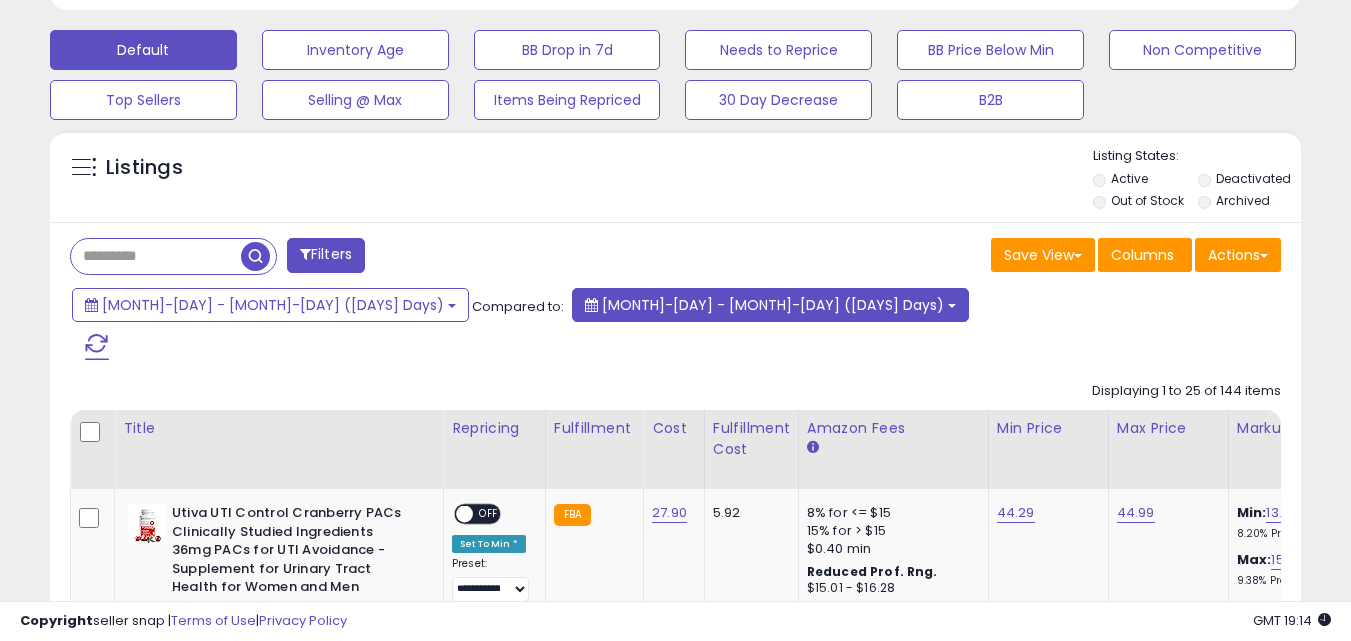 click on "[MONTH]-[DAY] - [MONTH]-[DAY] ([DAYS] Days)" at bounding box center [773, 305] 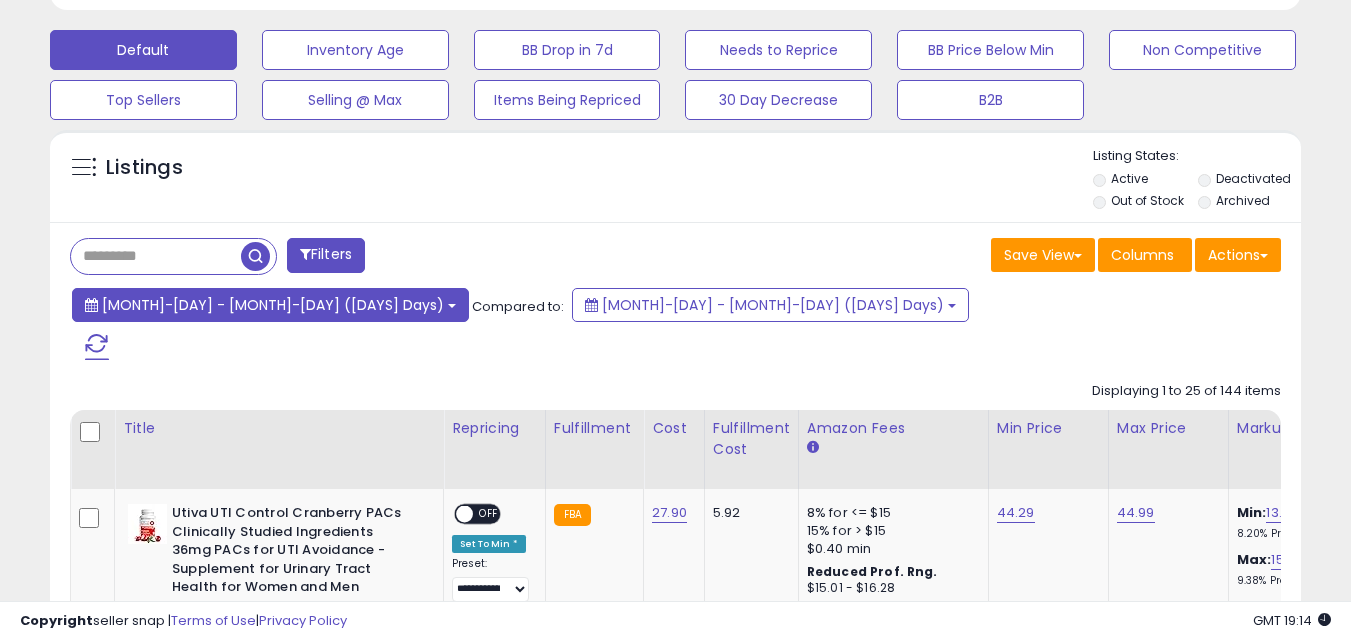 click on "[MONTH]-[DAY] - [MONTH]-[DAY] ([DAYS] Days)" at bounding box center (273, 305) 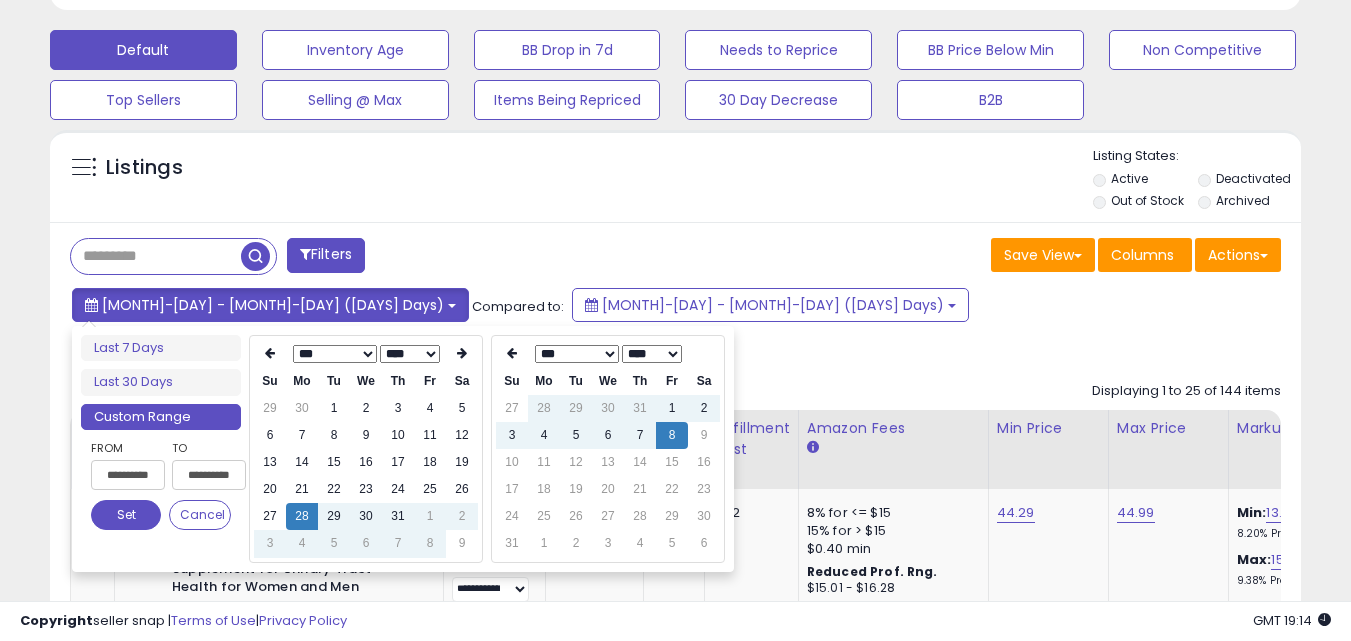 scroll, scrollTop: 700, scrollLeft: 0, axis: vertical 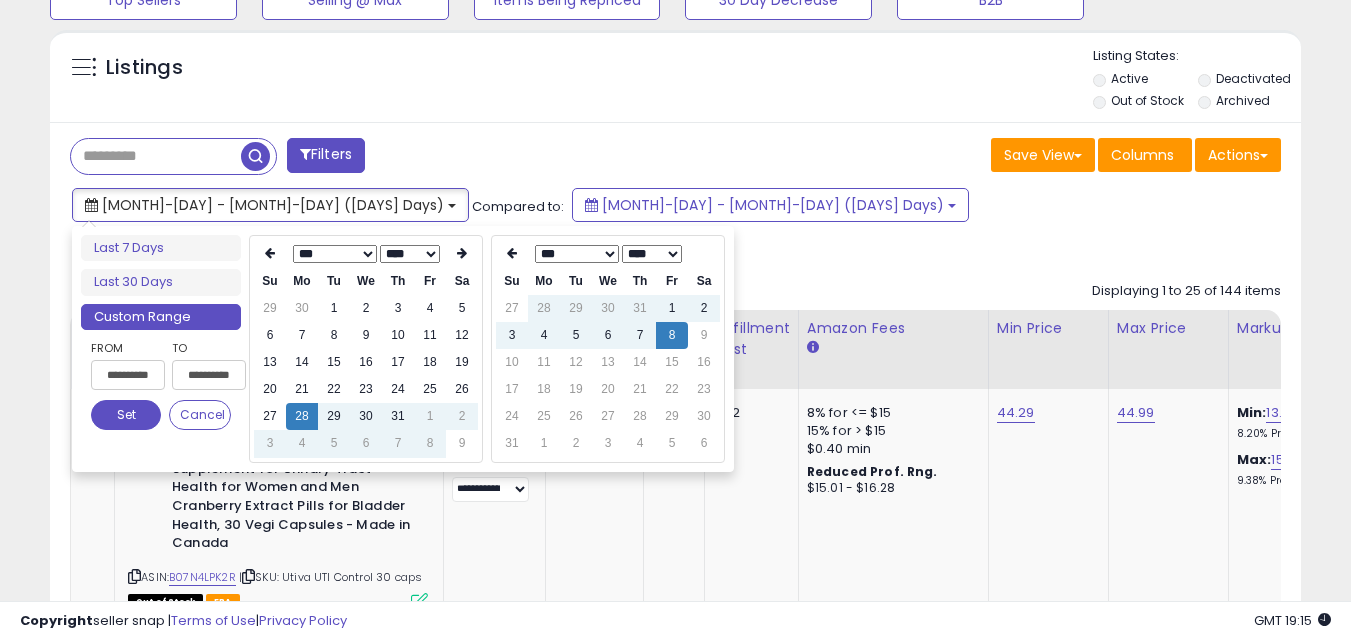 type on "**********" 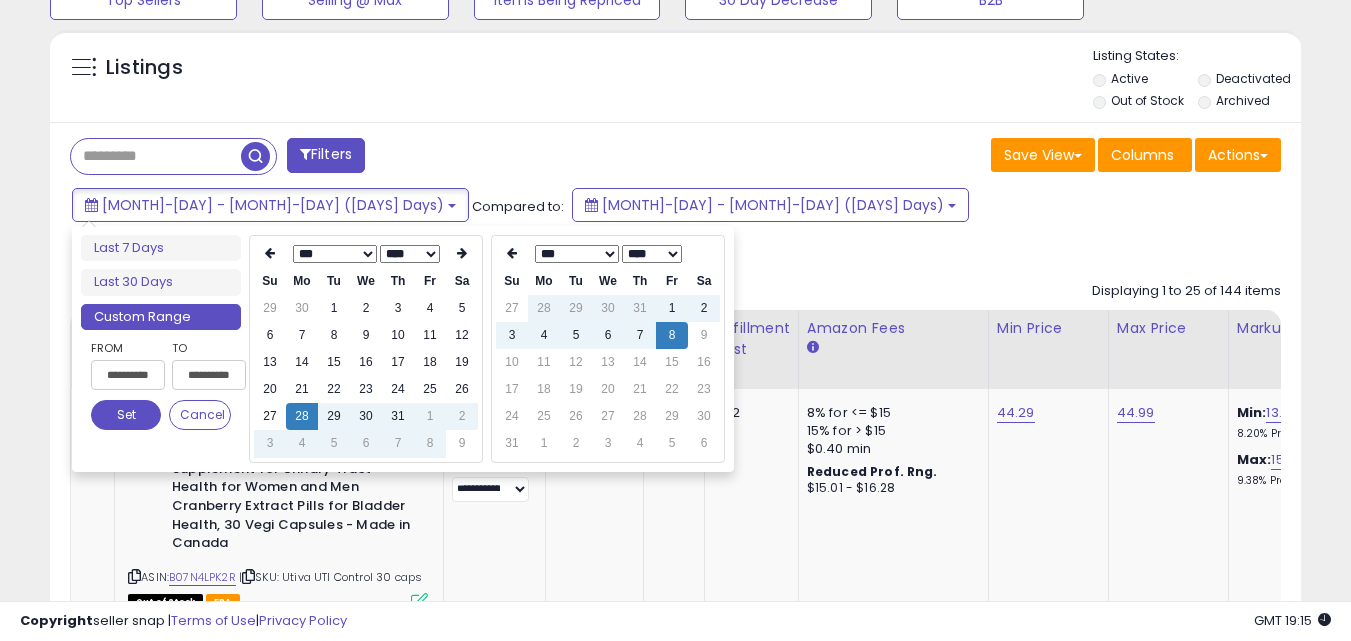 click on "Save View
Save As New View
Update Current View
Columns
Actions
Import  Export Visible Columns" at bounding box center (986, 157) 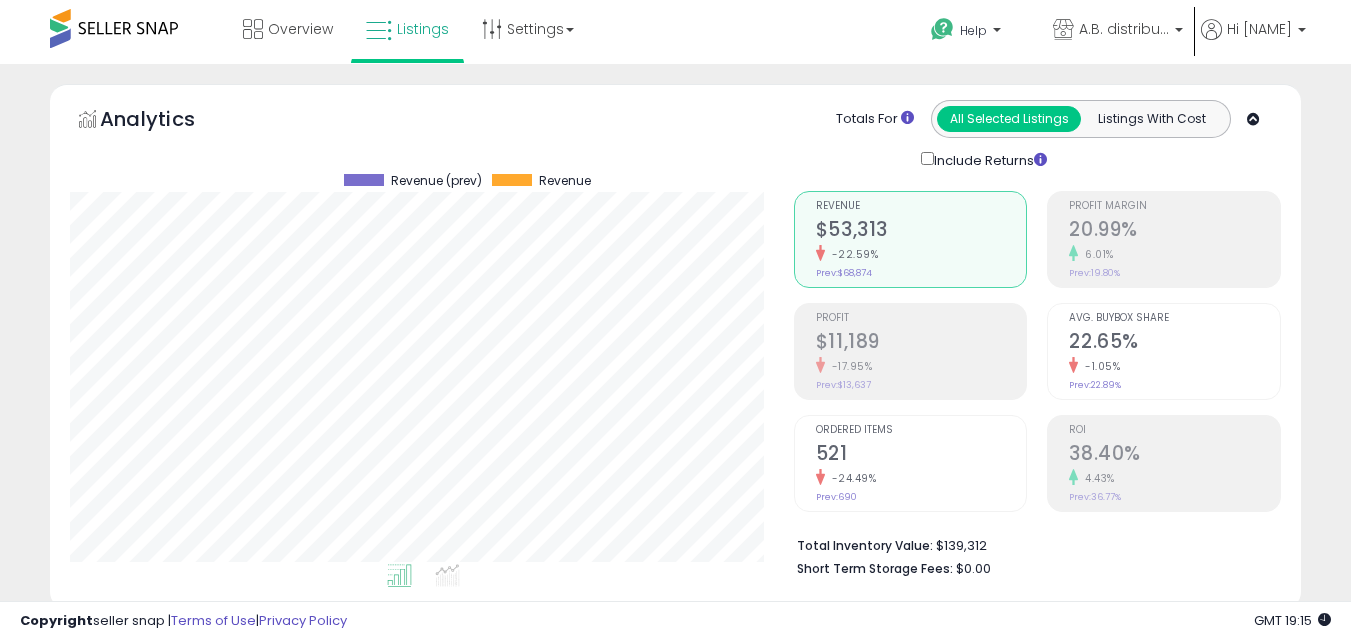 scroll, scrollTop: 0, scrollLeft: 0, axis: both 